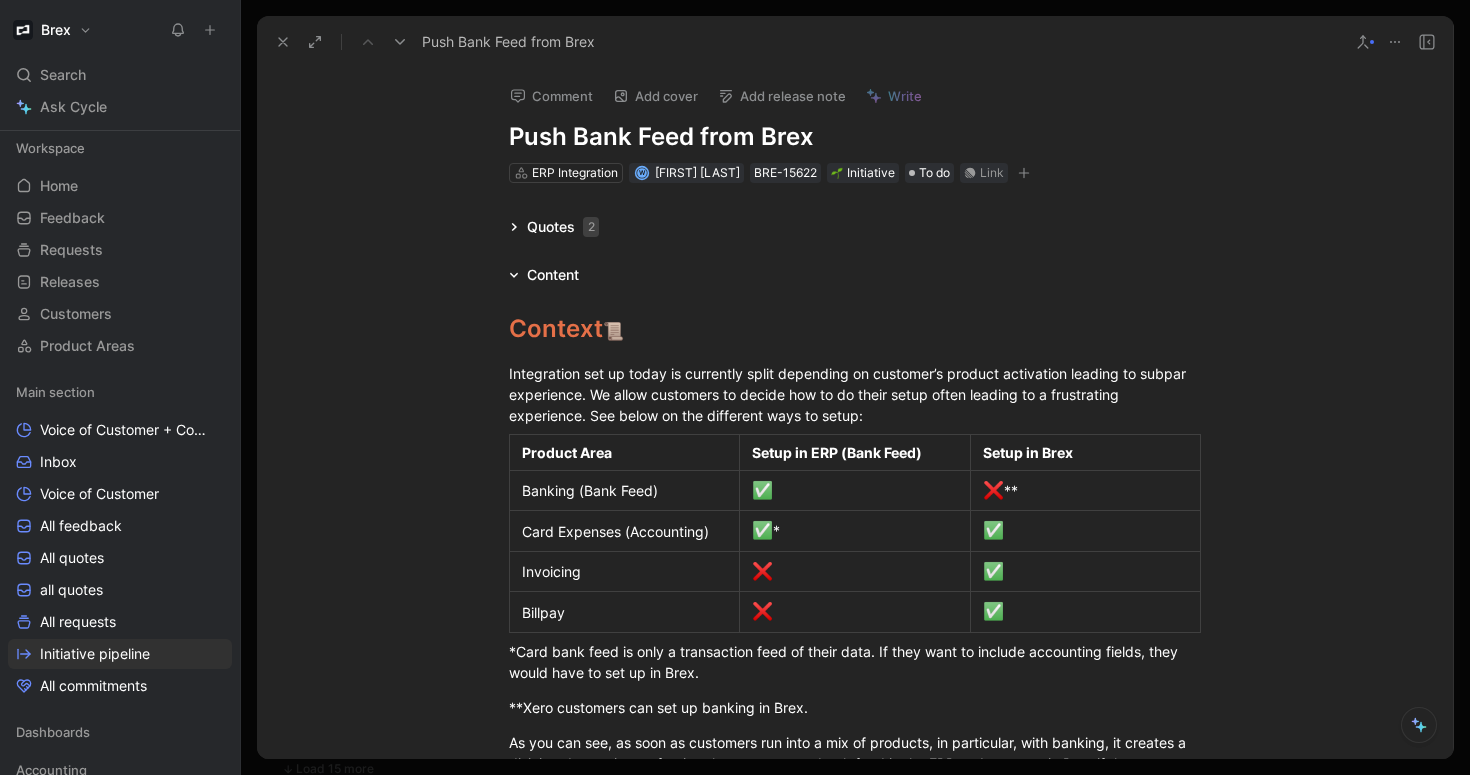 scroll, scrollTop: 0, scrollLeft: 0, axis: both 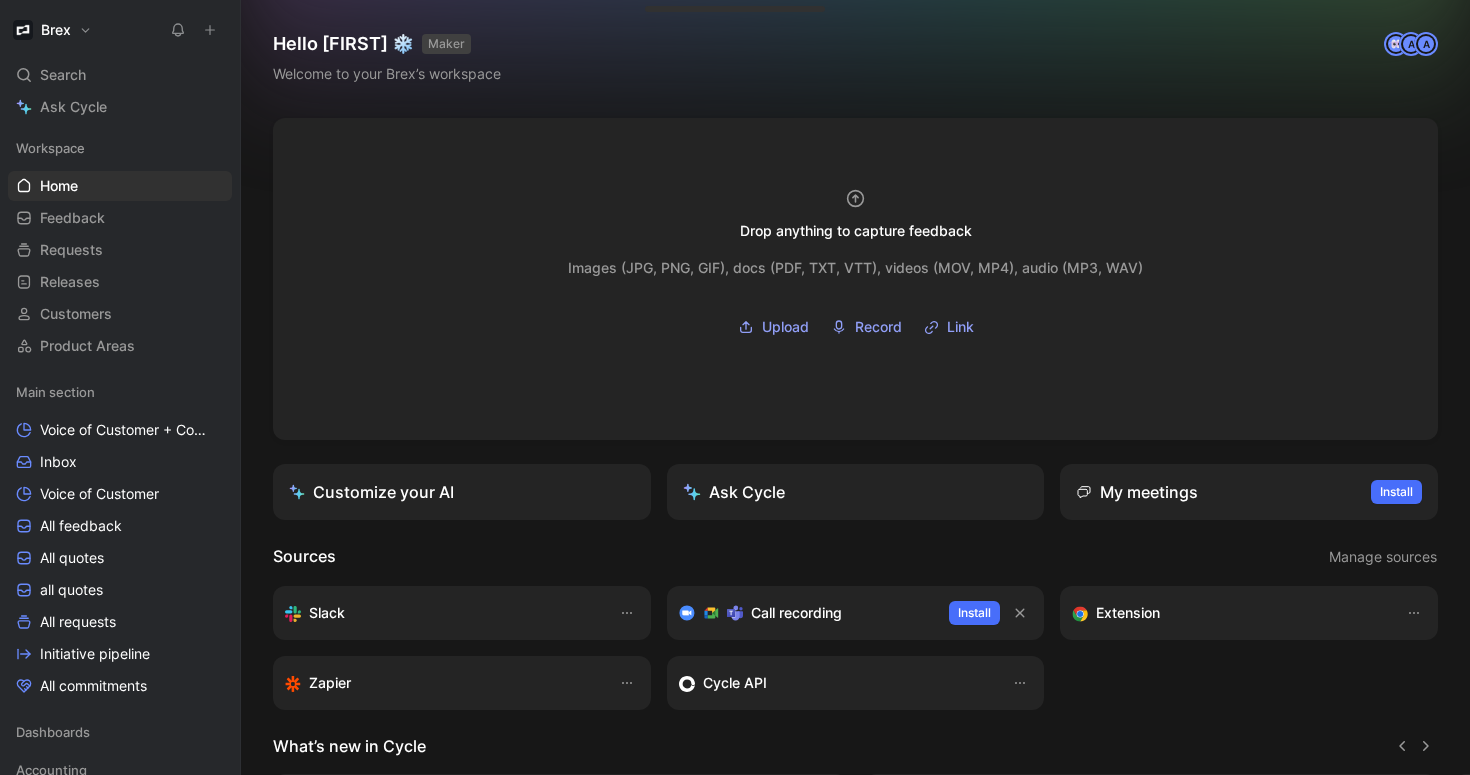 click on "Brex Search ⌘ K Ask Cycle Workspace Home G then H Feedback G then F Requests G then R Releases G then L Customers Product Areas Main section Voice of Customer + Commercial NRR Feedback Inbox Voice of Customer All feedback All quotes all quotes All requests Initiative pipeline All commitments Dashboards Accounting VoC Accounting Inbox Accounting Requests to verify Quotes to verify Initiatives - Accounting Accounts payable (AP) VoC Accounts payable (AP) Inbox Accounts payable (AP) Requests to verify Quotes to verify Initiatives - Accounts payable (AP)
To pick up a draggable item, press the space bar.
While dragging, use the arrow keys to move the item.
Press space again to drop the item in its new position, or press escape to cancel.
Help center Invite member" at bounding box center [120, 387] 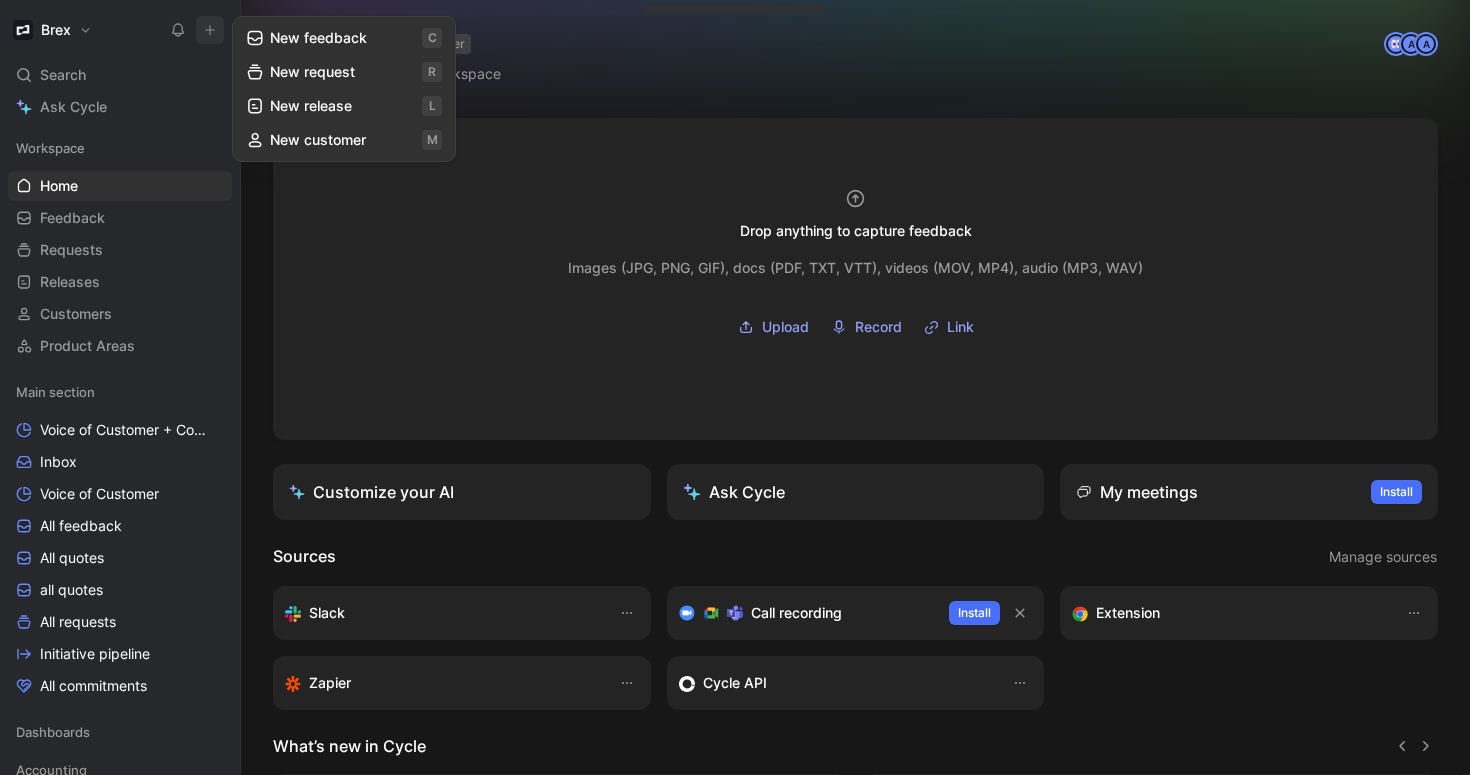 click on "New request r" at bounding box center [344, 72] 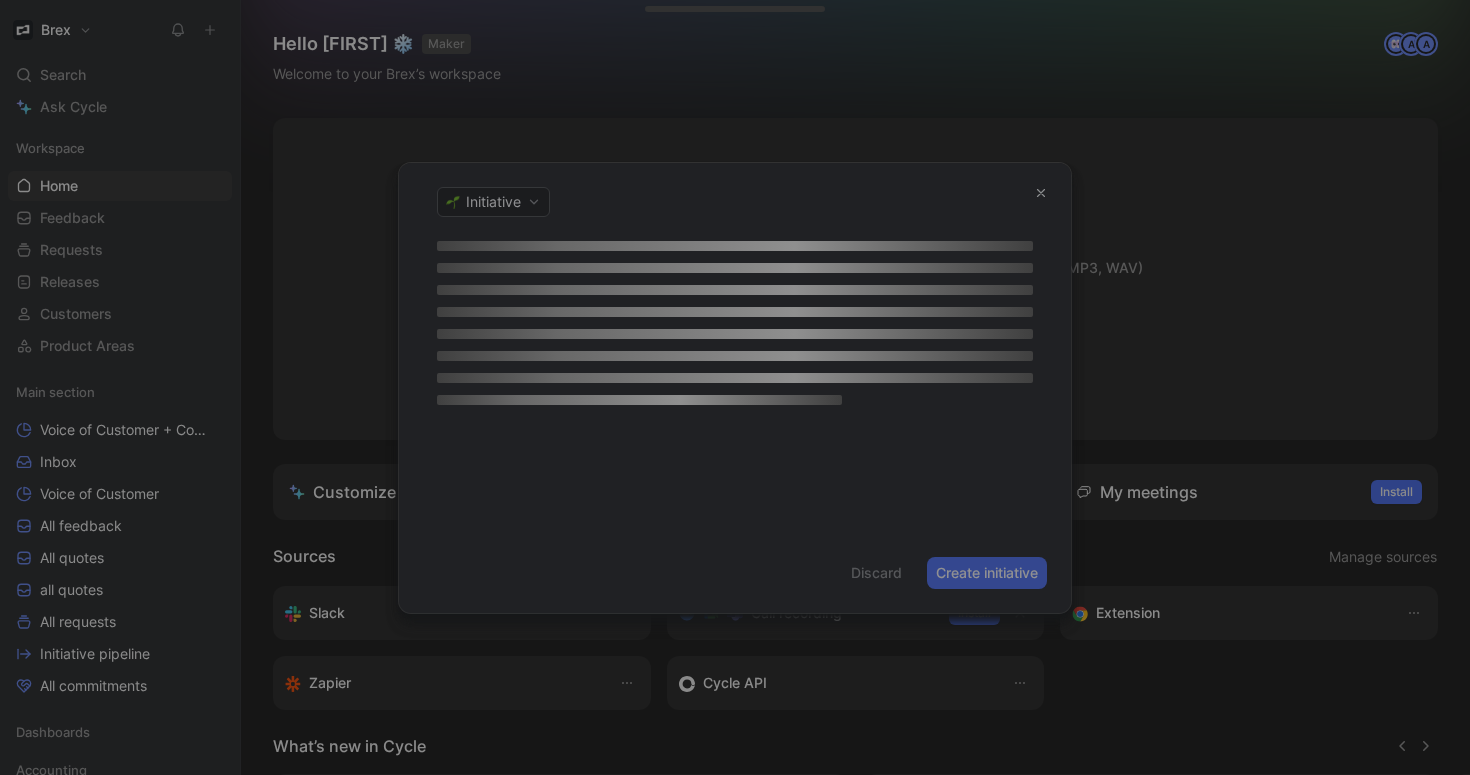 click at bounding box center (1041, 193) 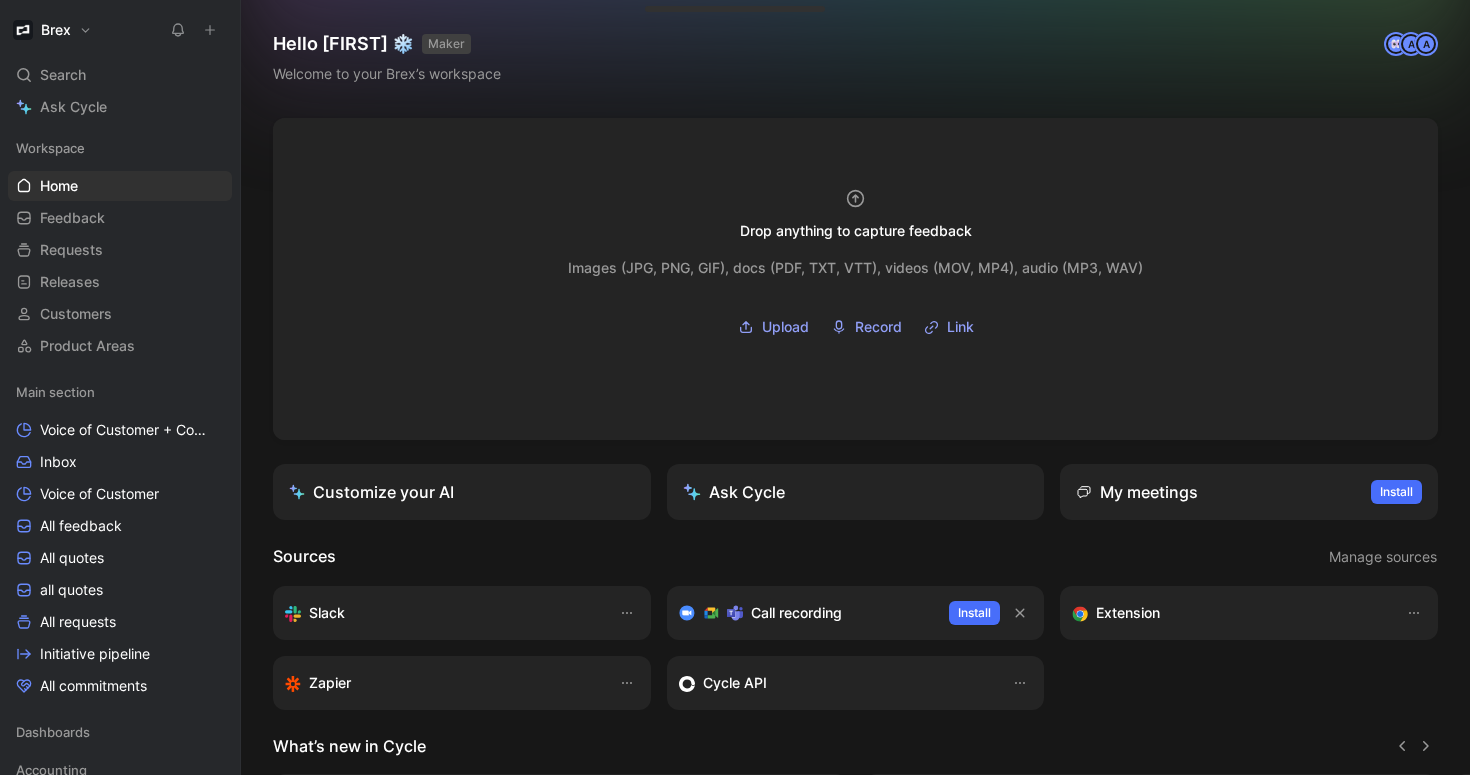 click 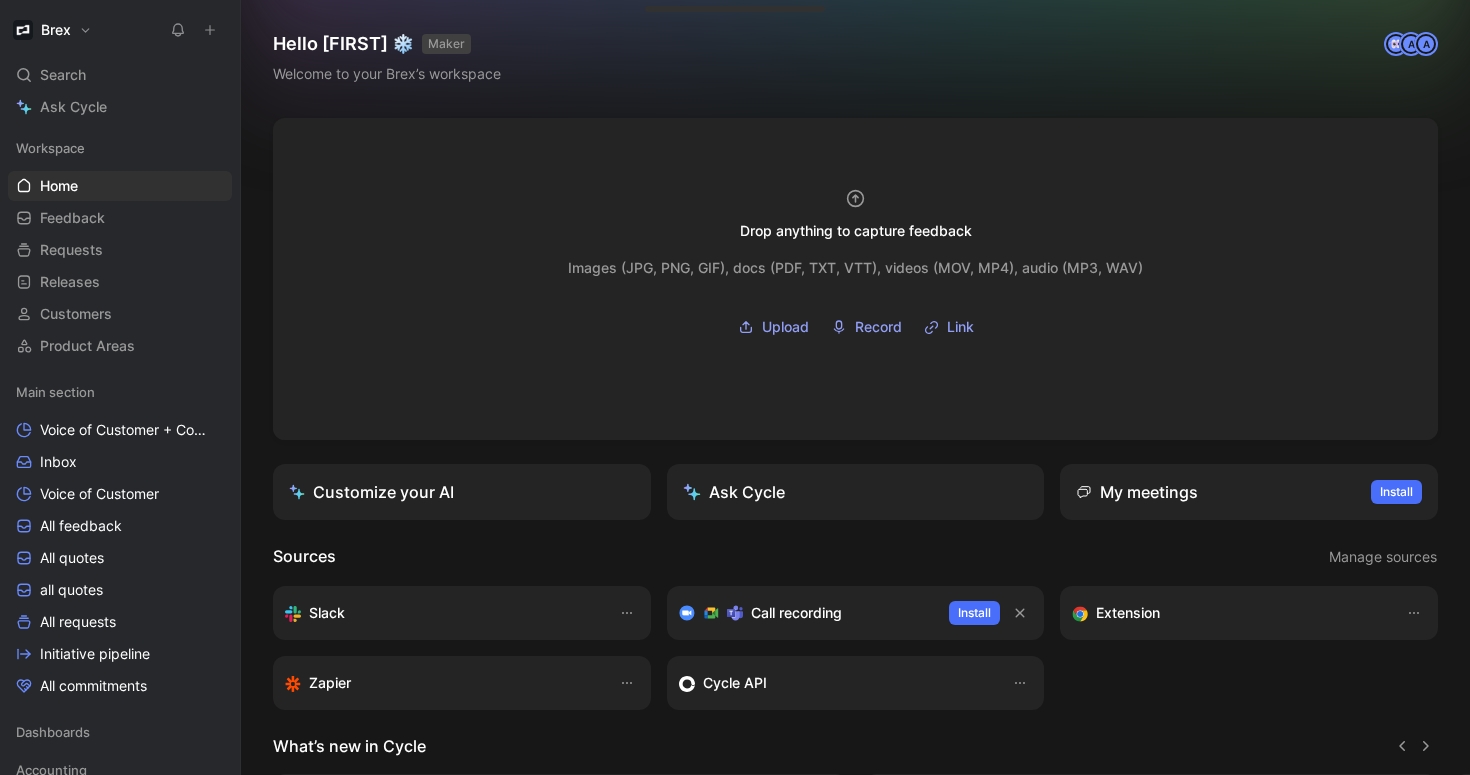 click 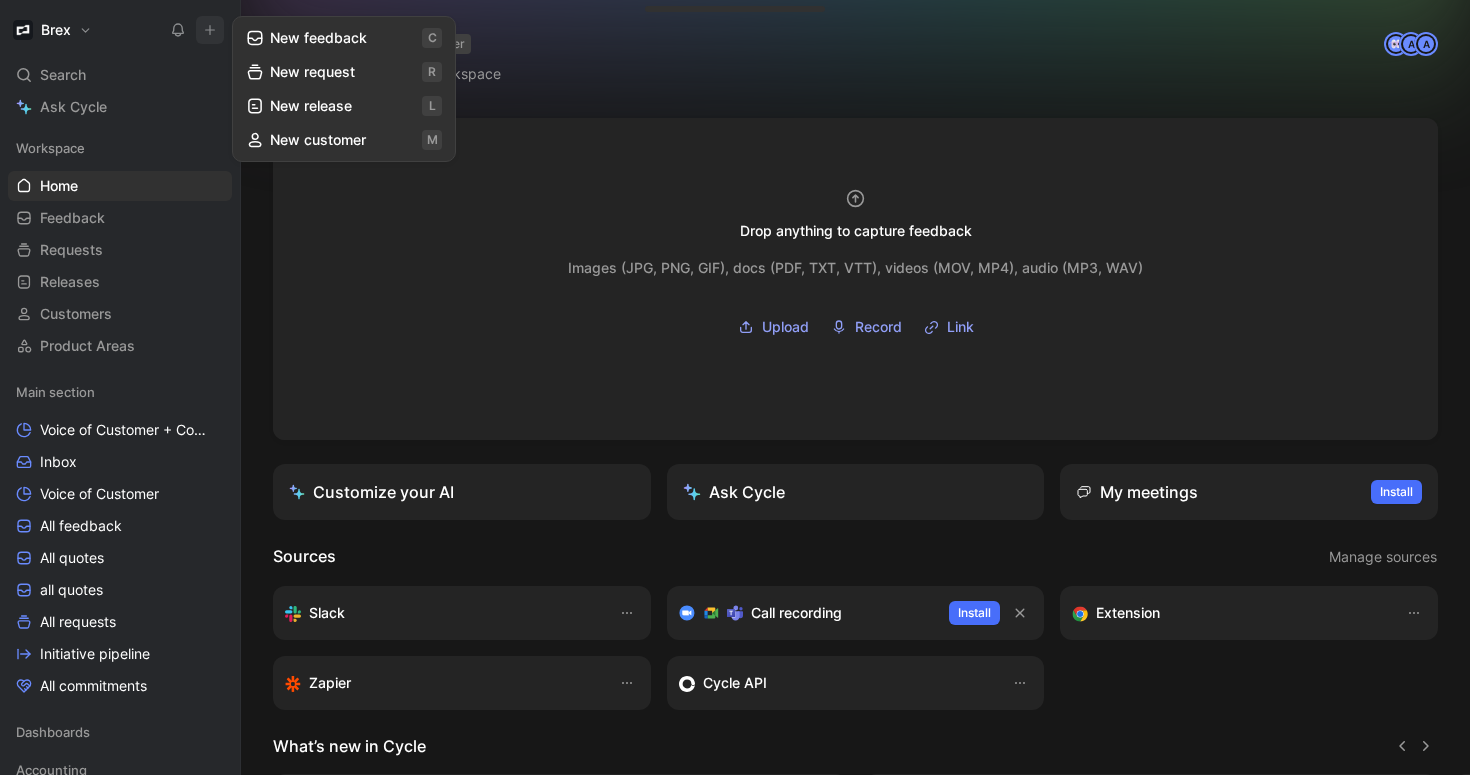 click on "New feedback c" at bounding box center [344, 38] 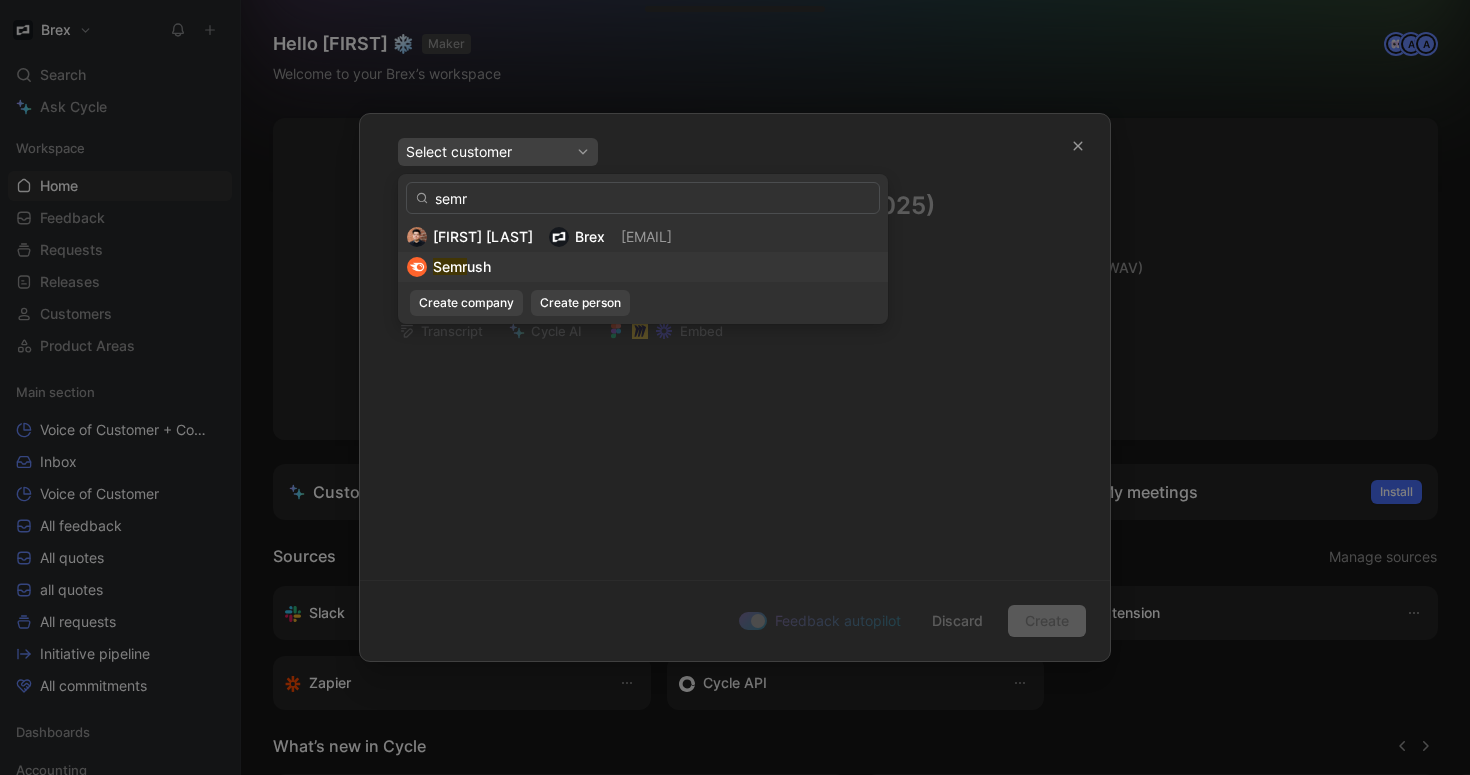 type on "semr" 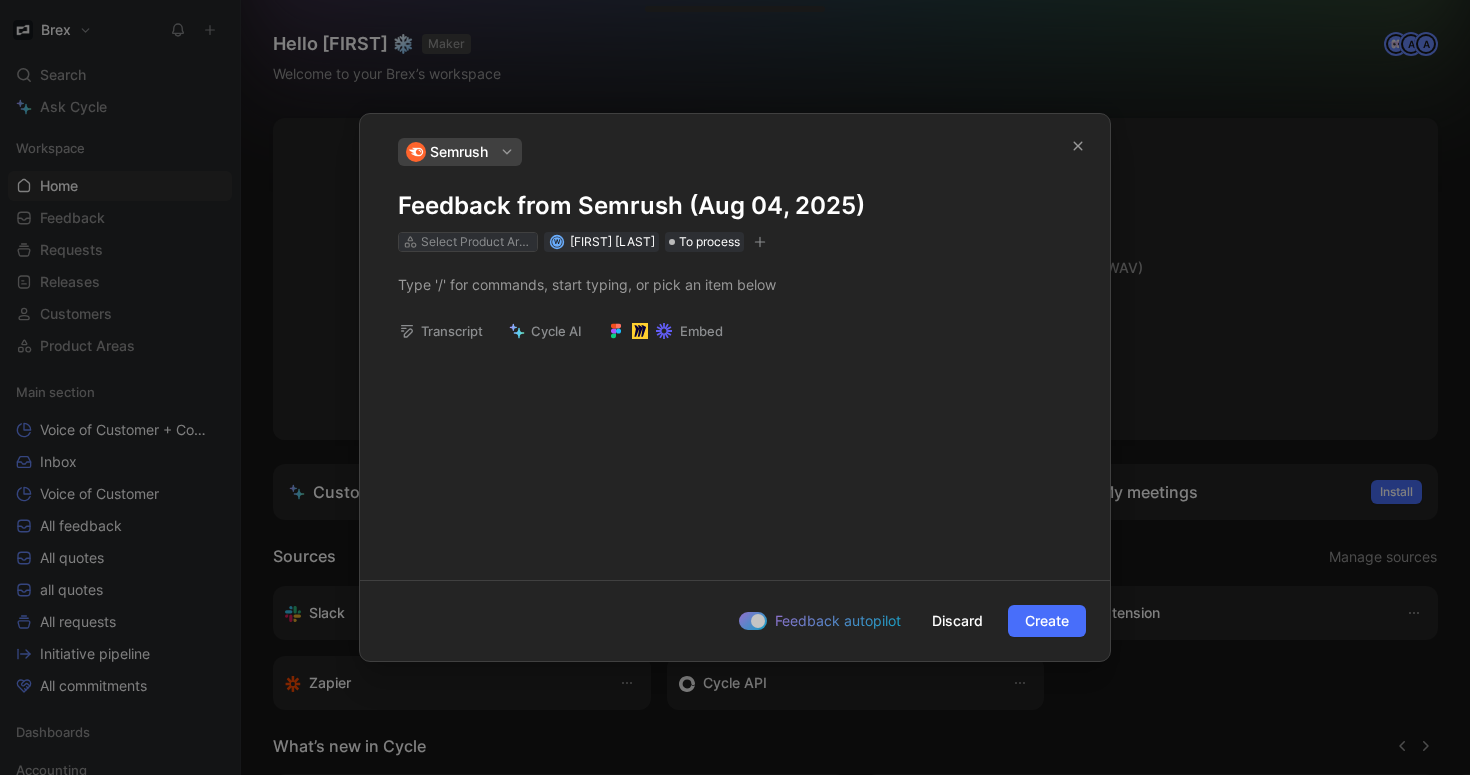 click on "Select Product Areas" at bounding box center [477, 242] 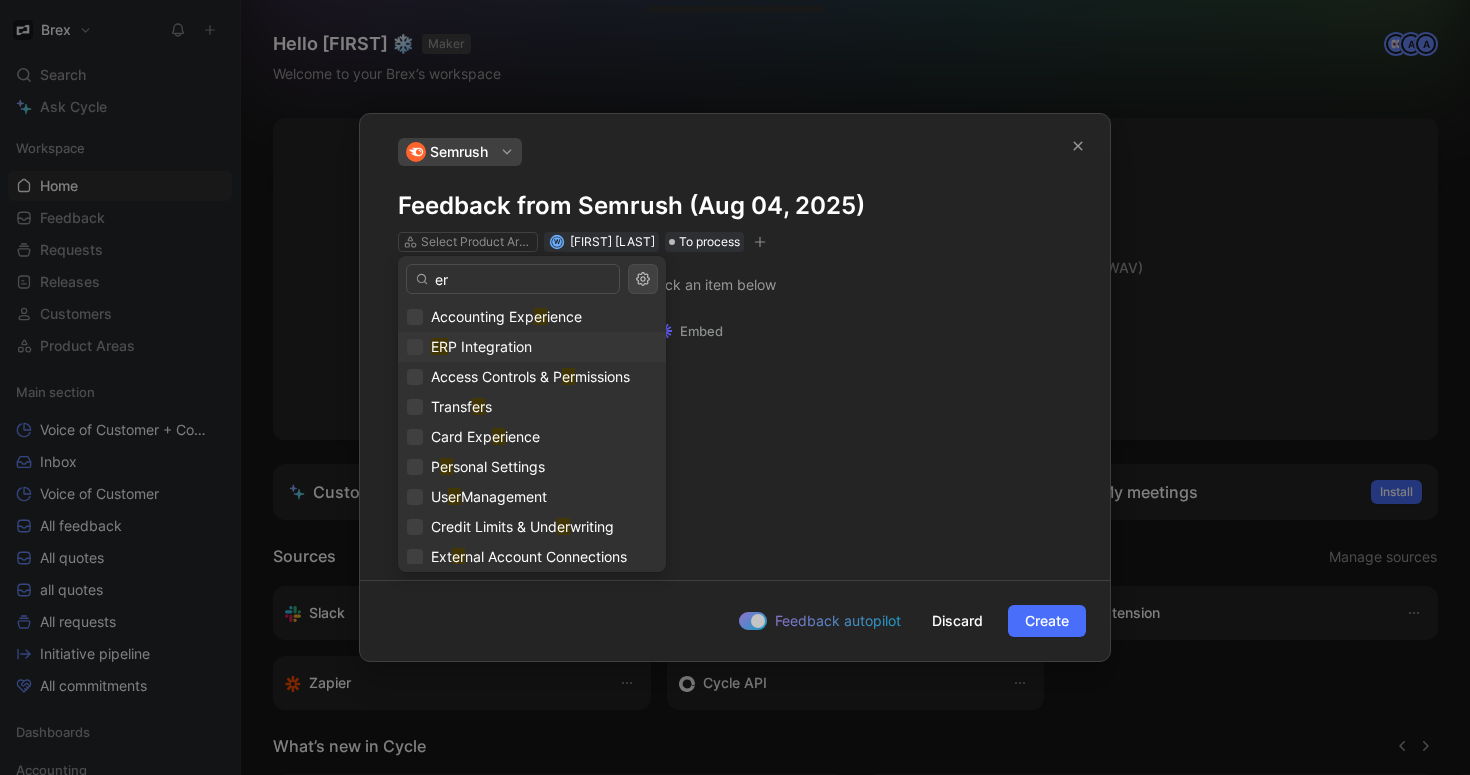 type on "er" 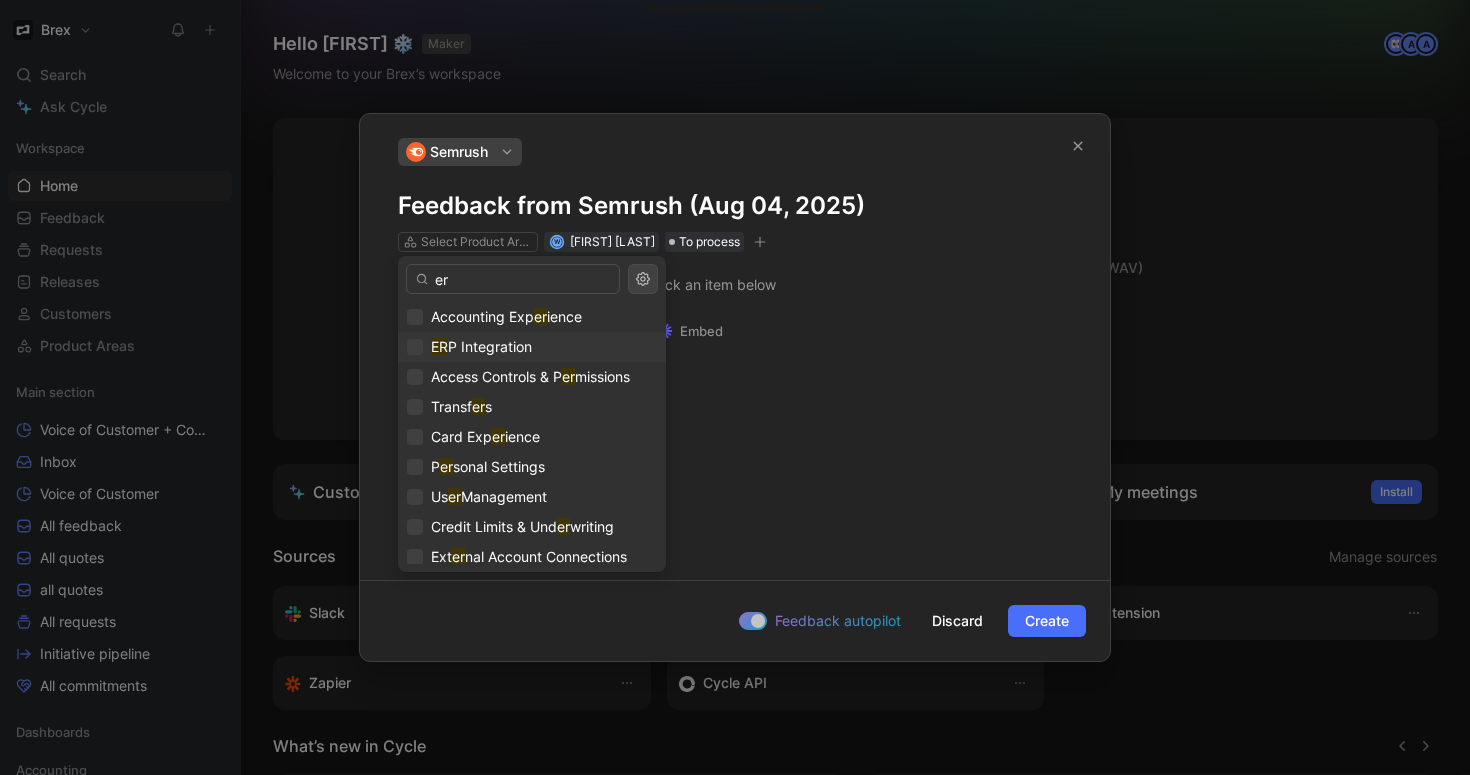 click on "P Integration" at bounding box center (490, 346) 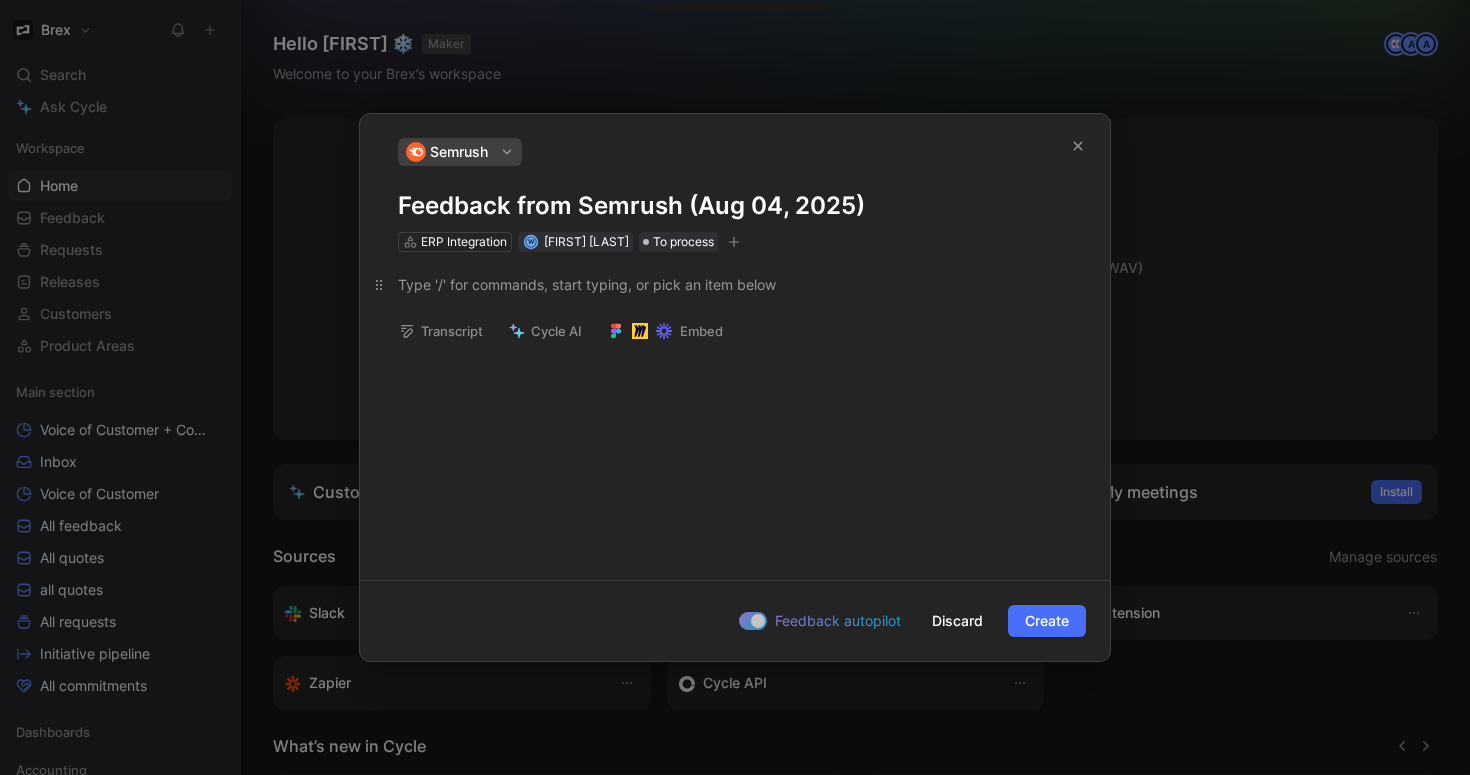 click at bounding box center [735, 284] 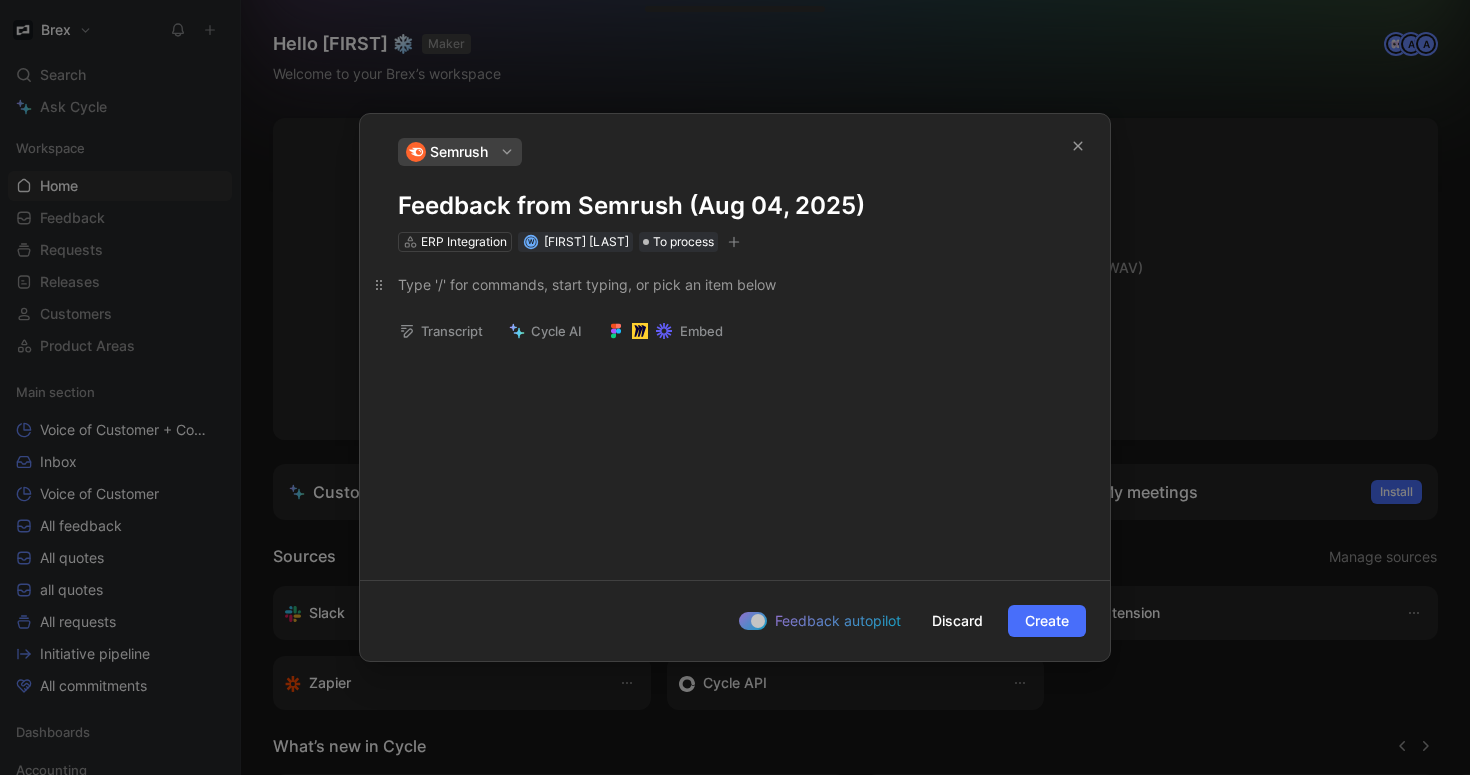 type 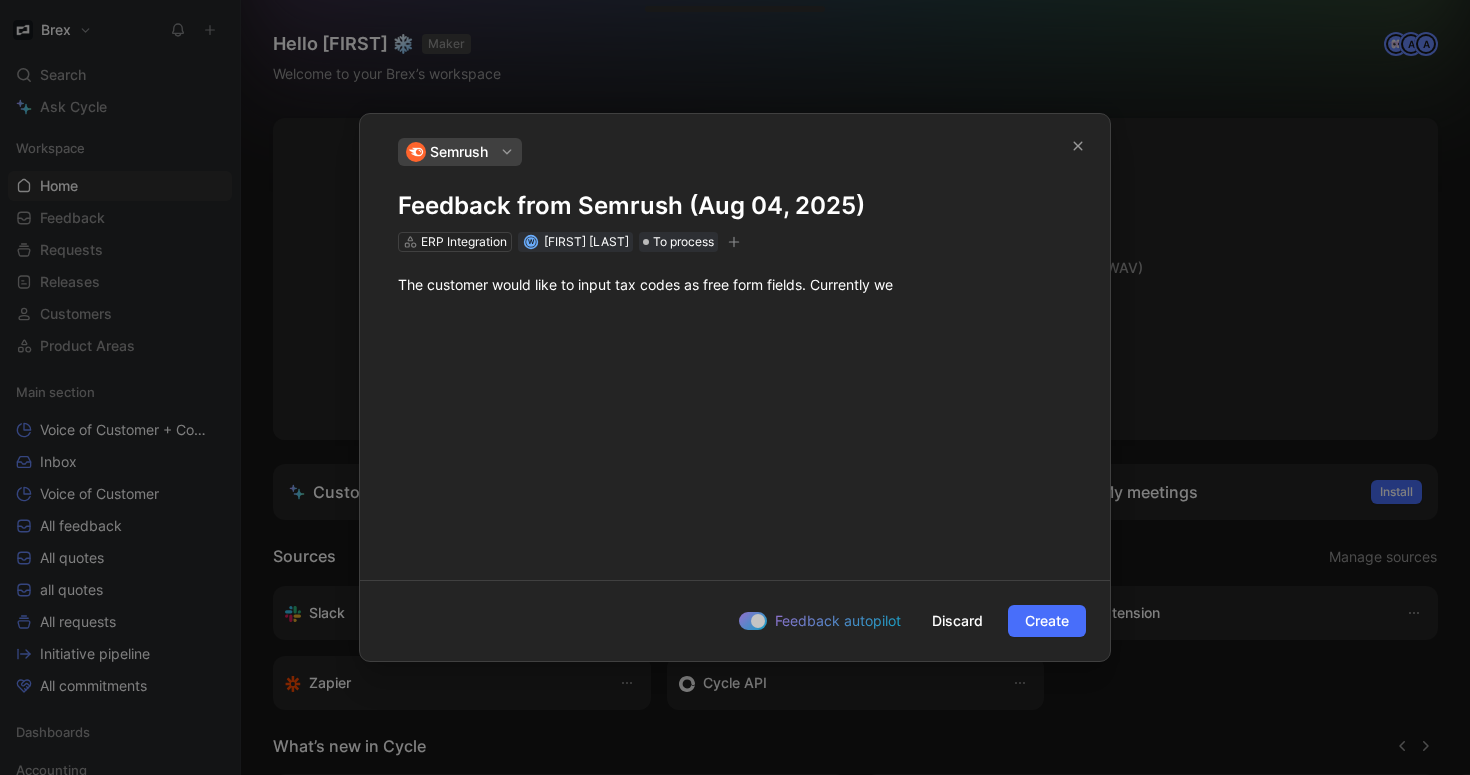 click on "Feedback autopilot" at bounding box center (820, 621) 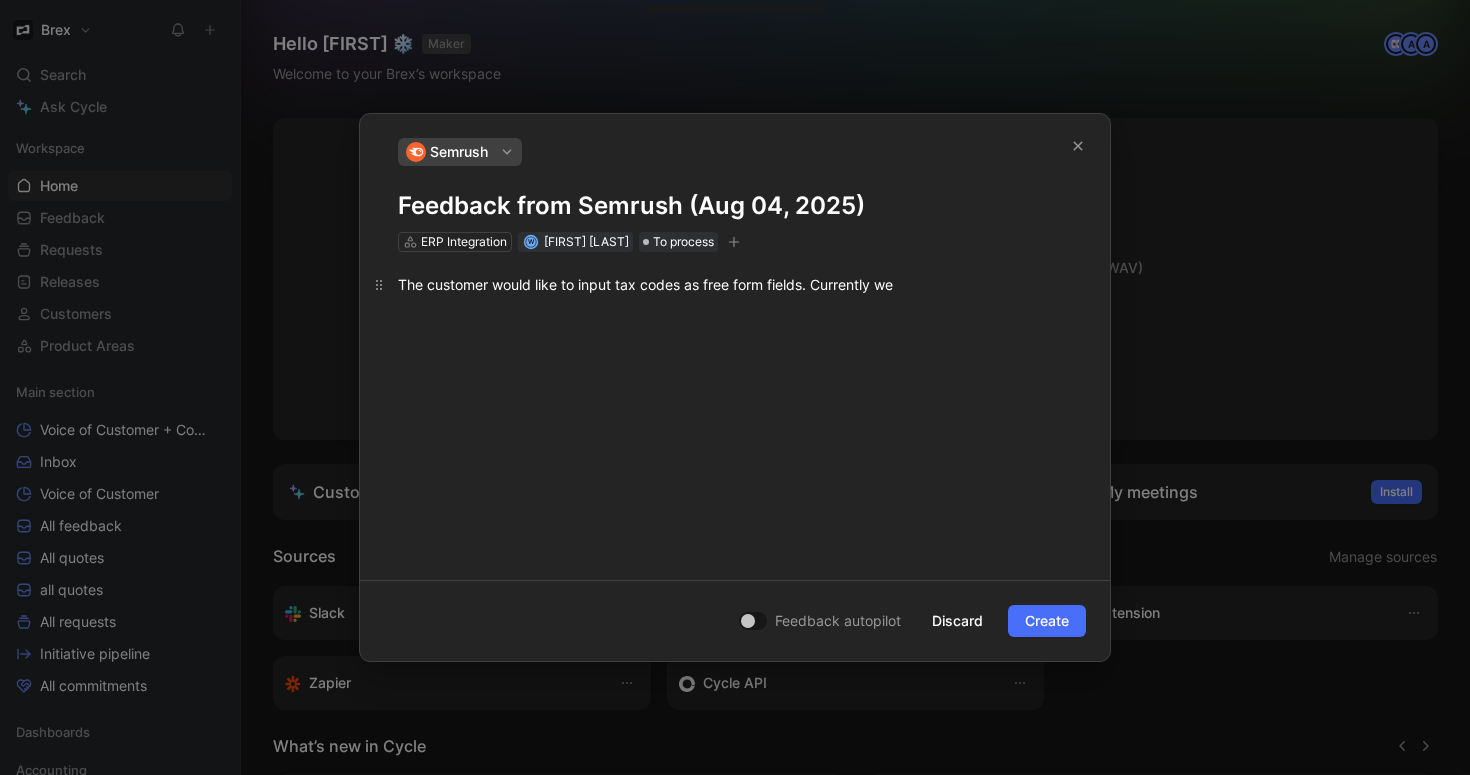 click on "The customer would like to input tax codes as free form fields. Currently we" at bounding box center (735, 284) 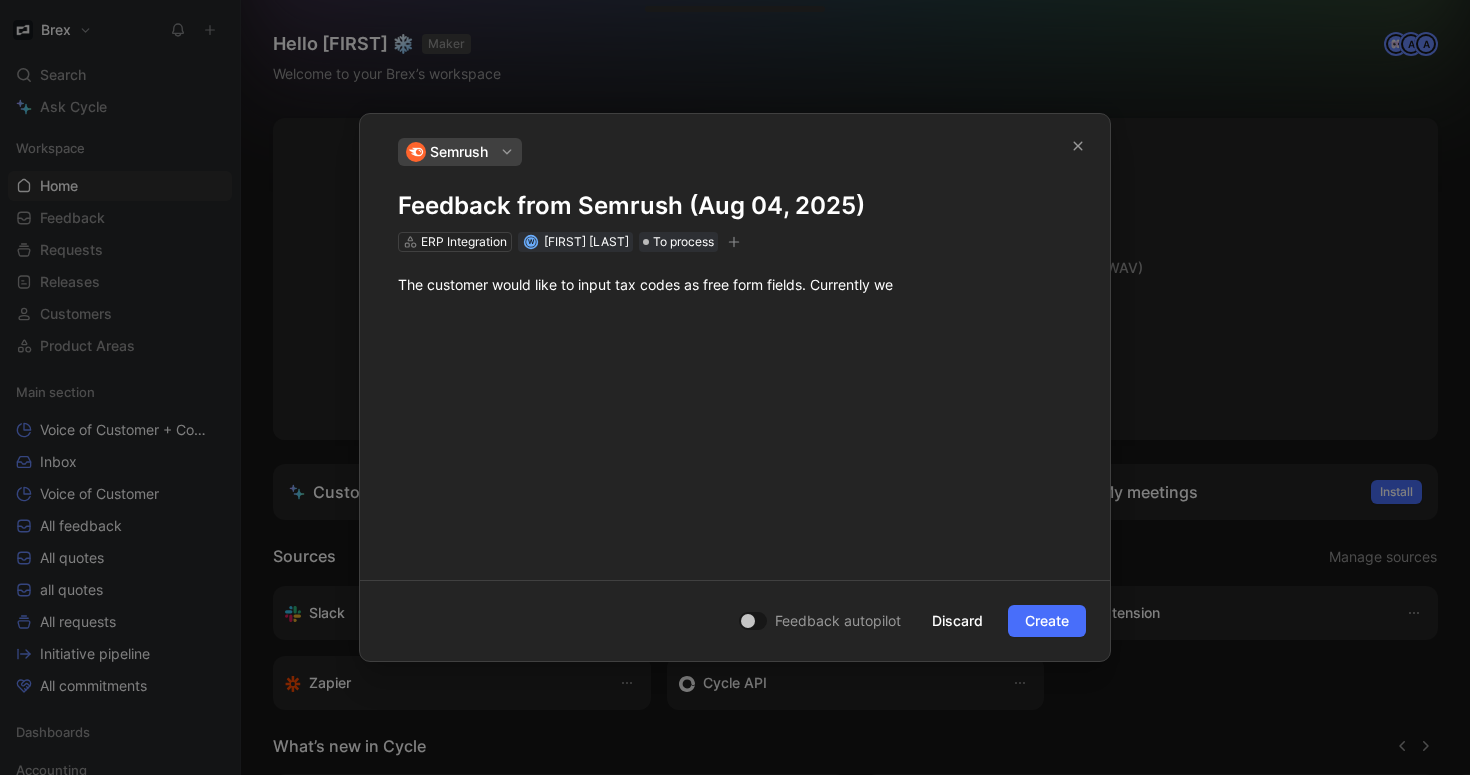 click at bounding box center [734, 242] 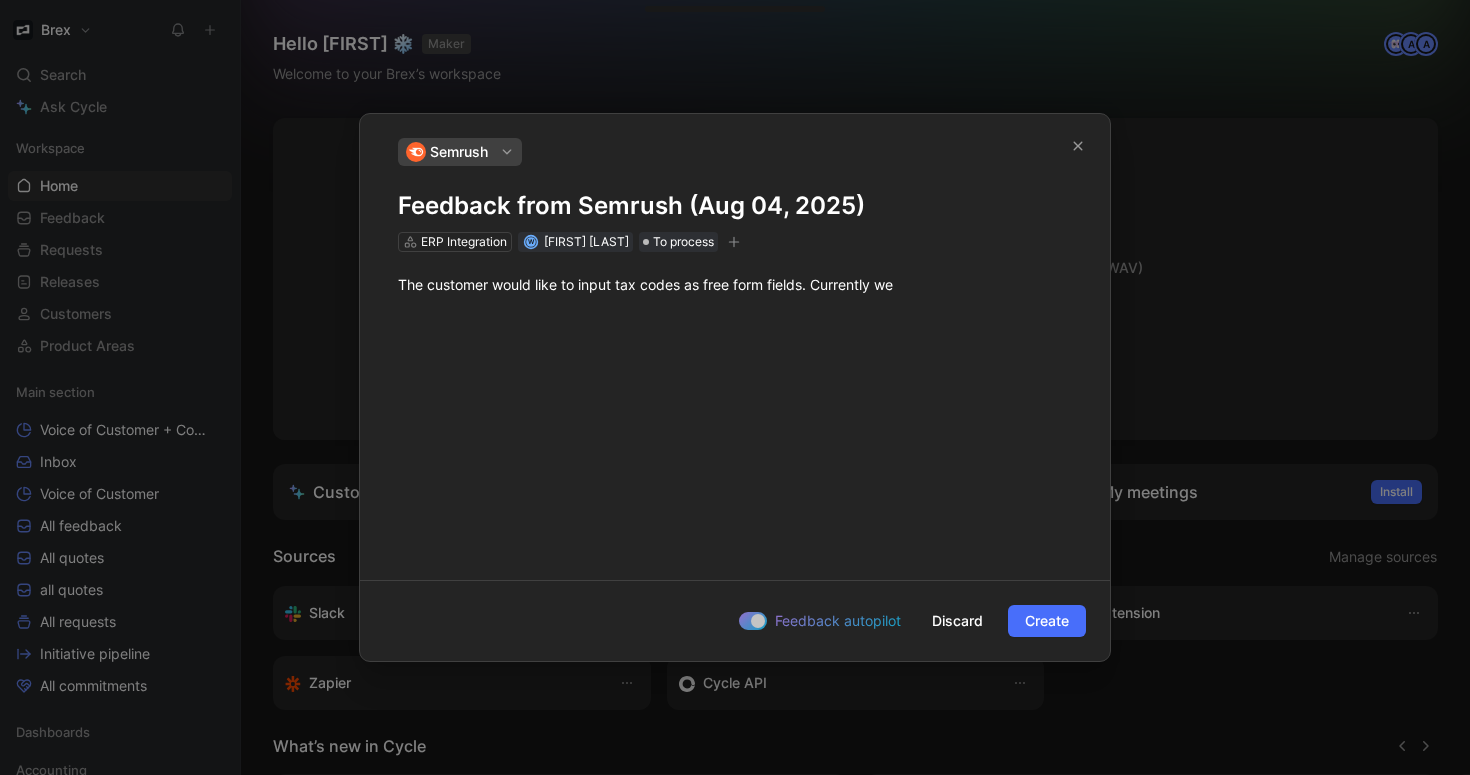 click on "Feedback autopilot" at bounding box center (838, 621) 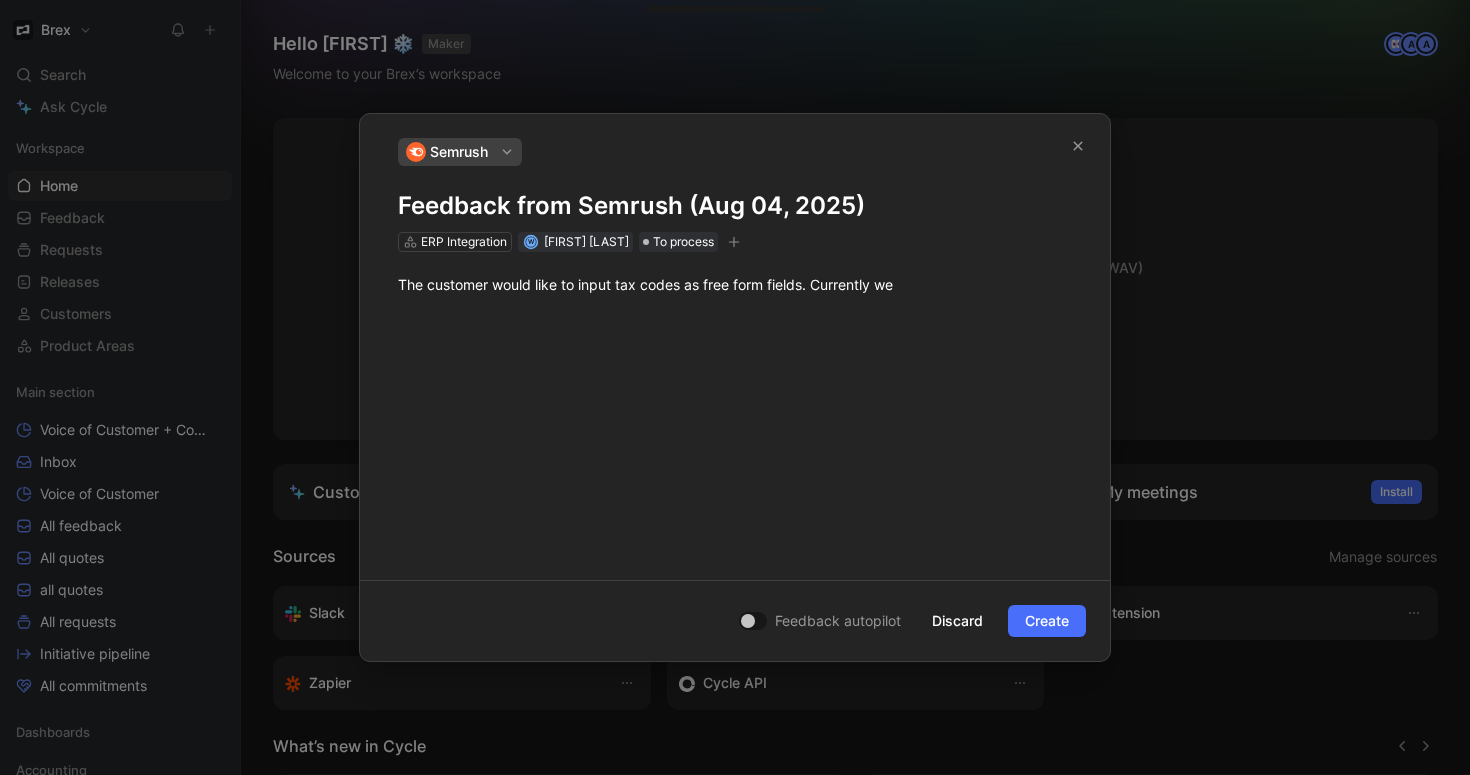 click on "Feedback autopilot" at bounding box center [838, 621] 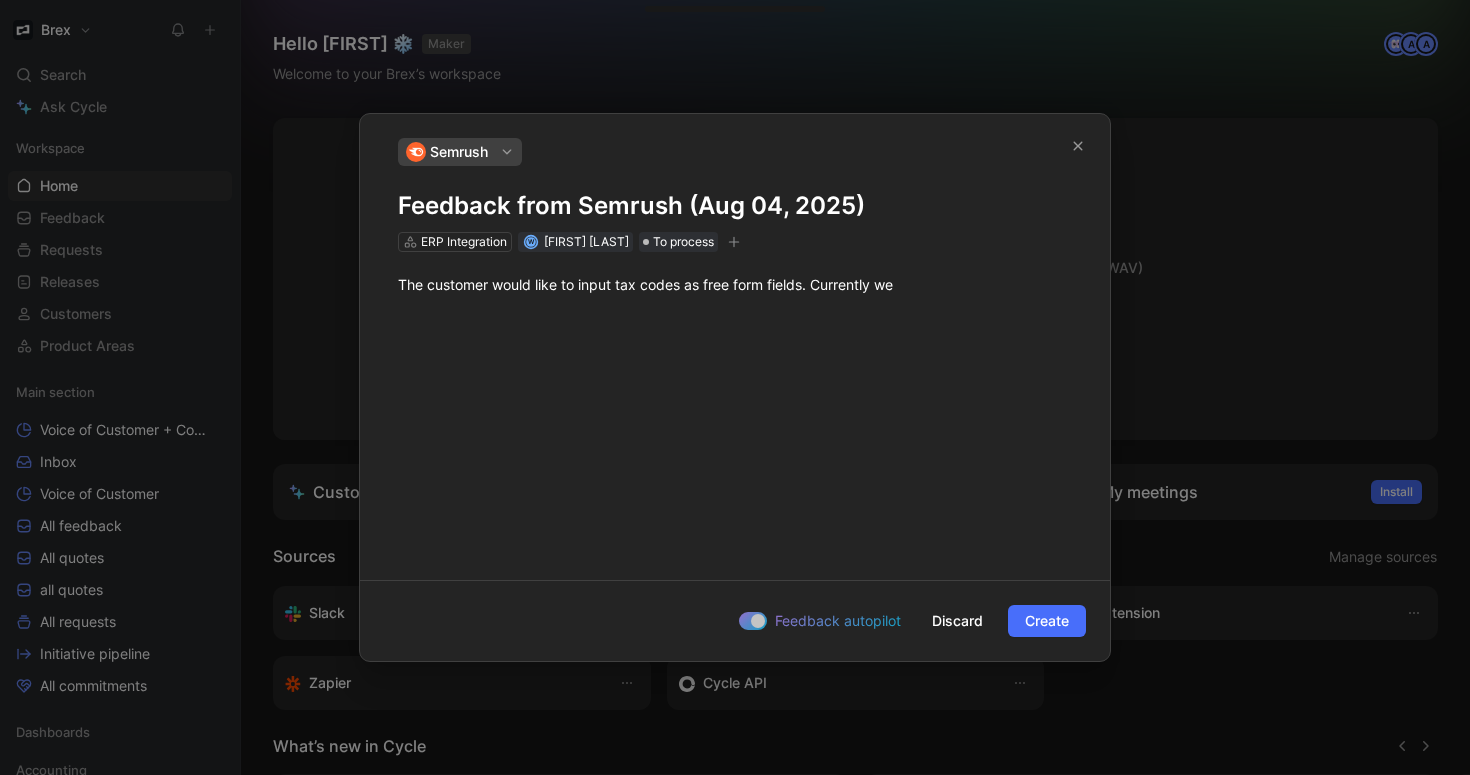 click on "Feedback autopilot" at bounding box center (838, 621) 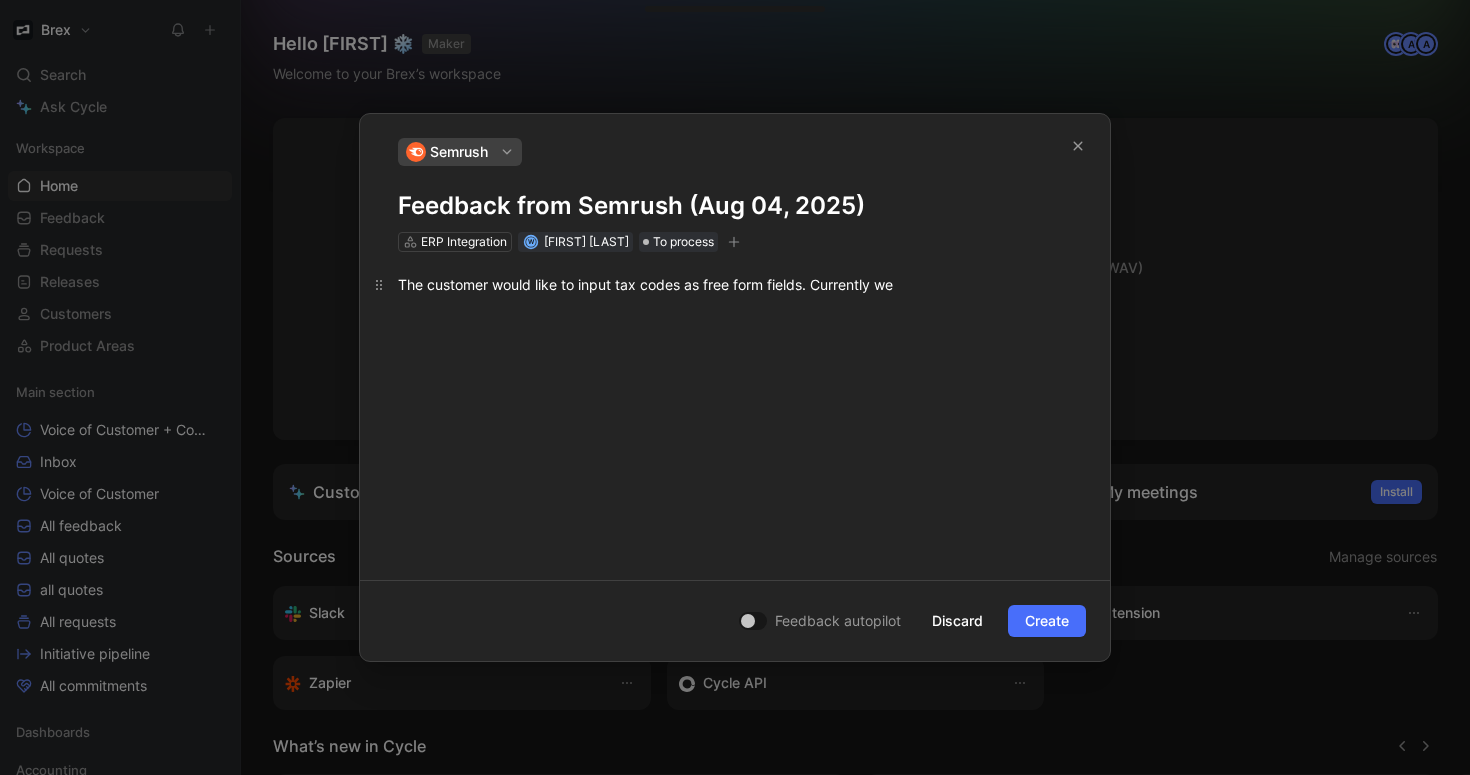 click on "The customer would like to input tax codes as free form fields. Currently we" at bounding box center [735, 284] 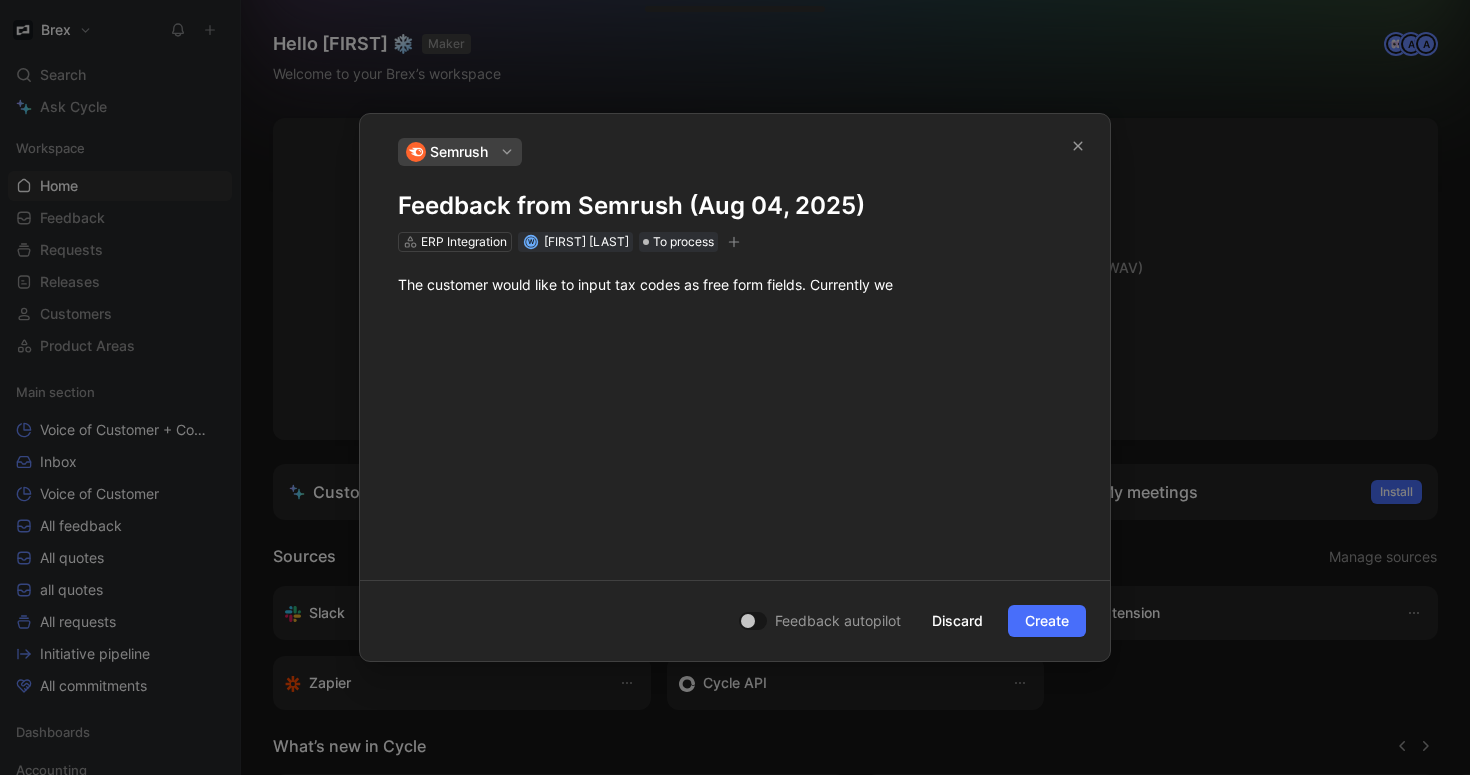 click on "The customer would like to input tax codes as free form fields. Currently we" at bounding box center (735, 284) 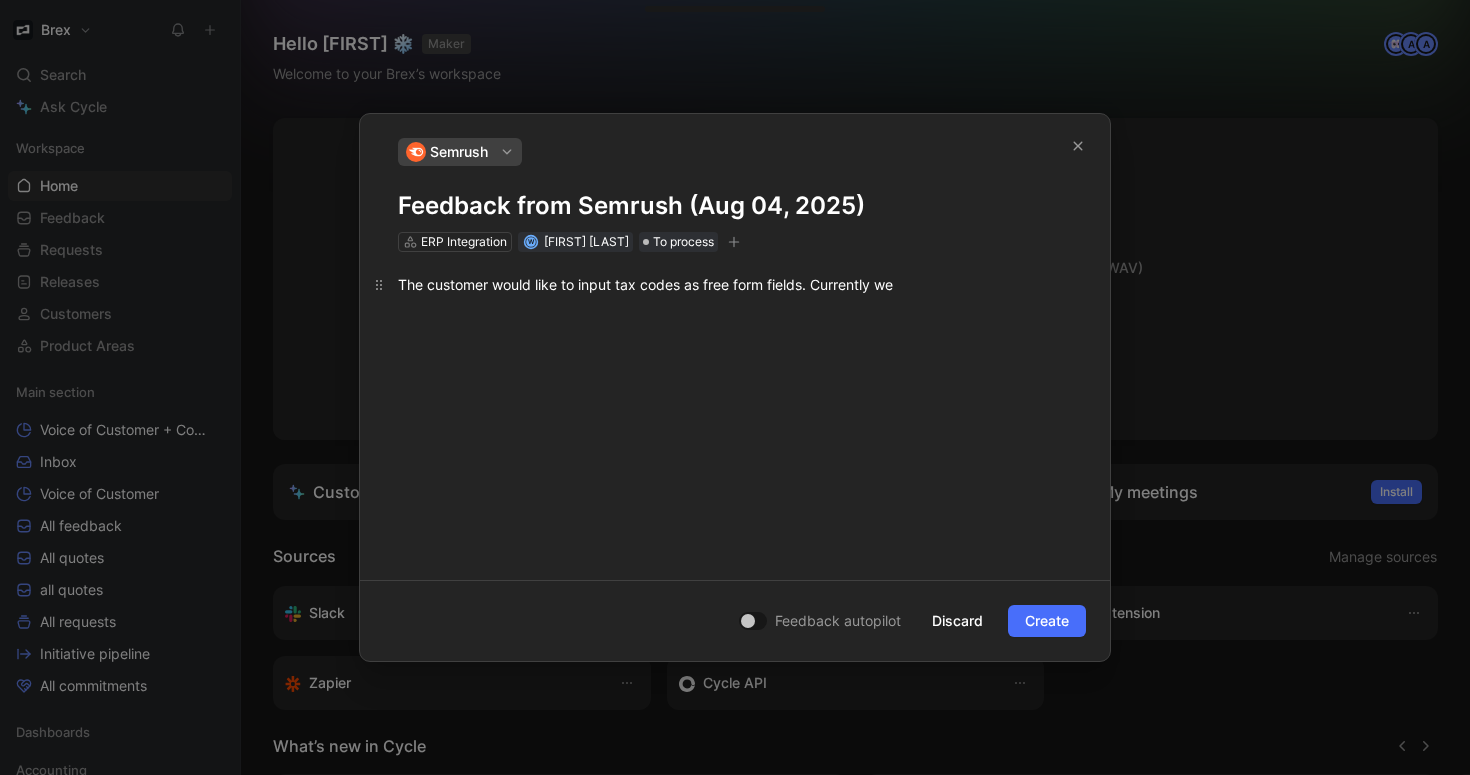 click on "The customer would like to input tax codes as free form fields. Currently we" at bounding box center (735, 284) 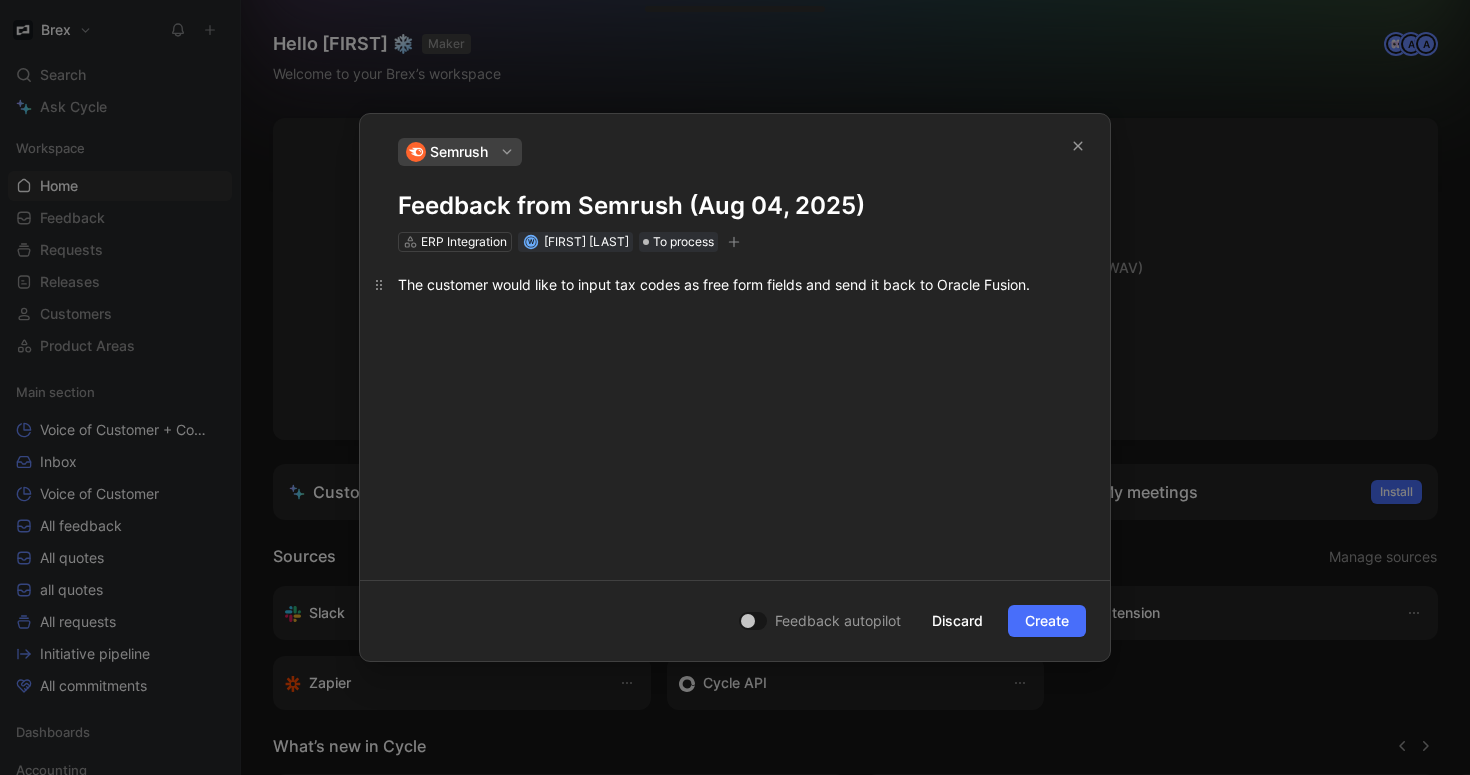 click on "The customer would like to input tax codes as free form fields and send it back to Oracle Fusion." at bounding box center (735, 284) 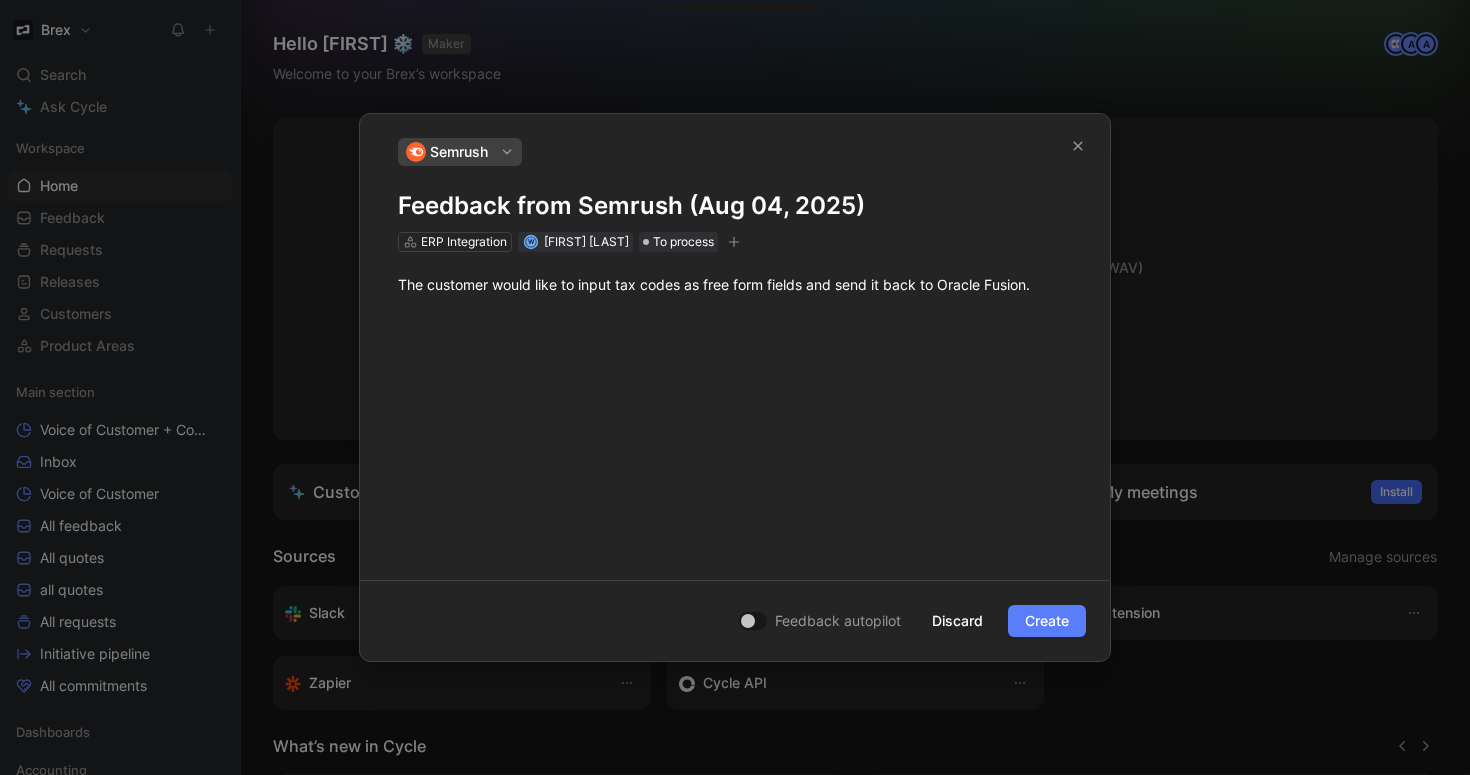 click on "Create" at bounding box center (1047, 621) 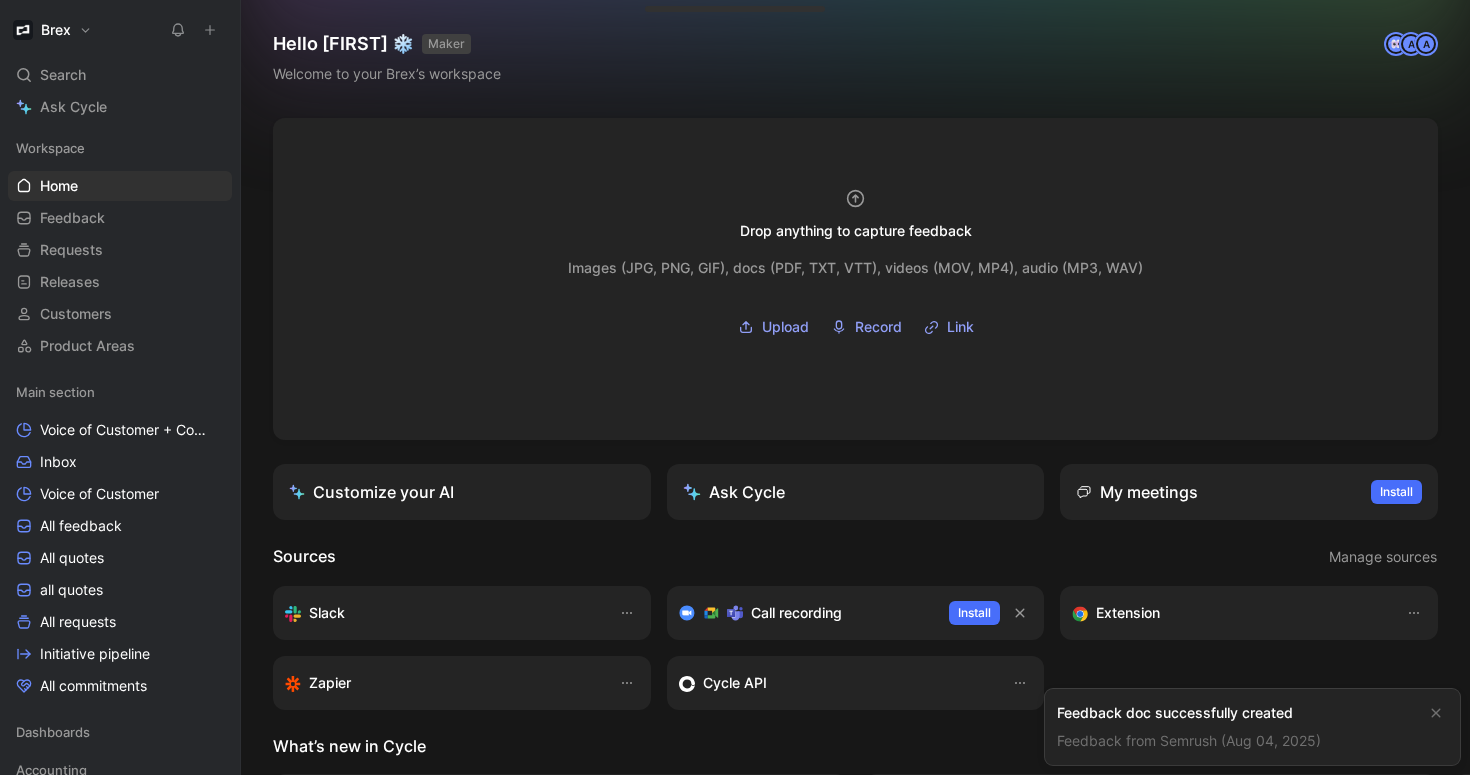 click on "Feedback from Semrush (Aug 04, 2025)" at bounding box center (1189, 740) 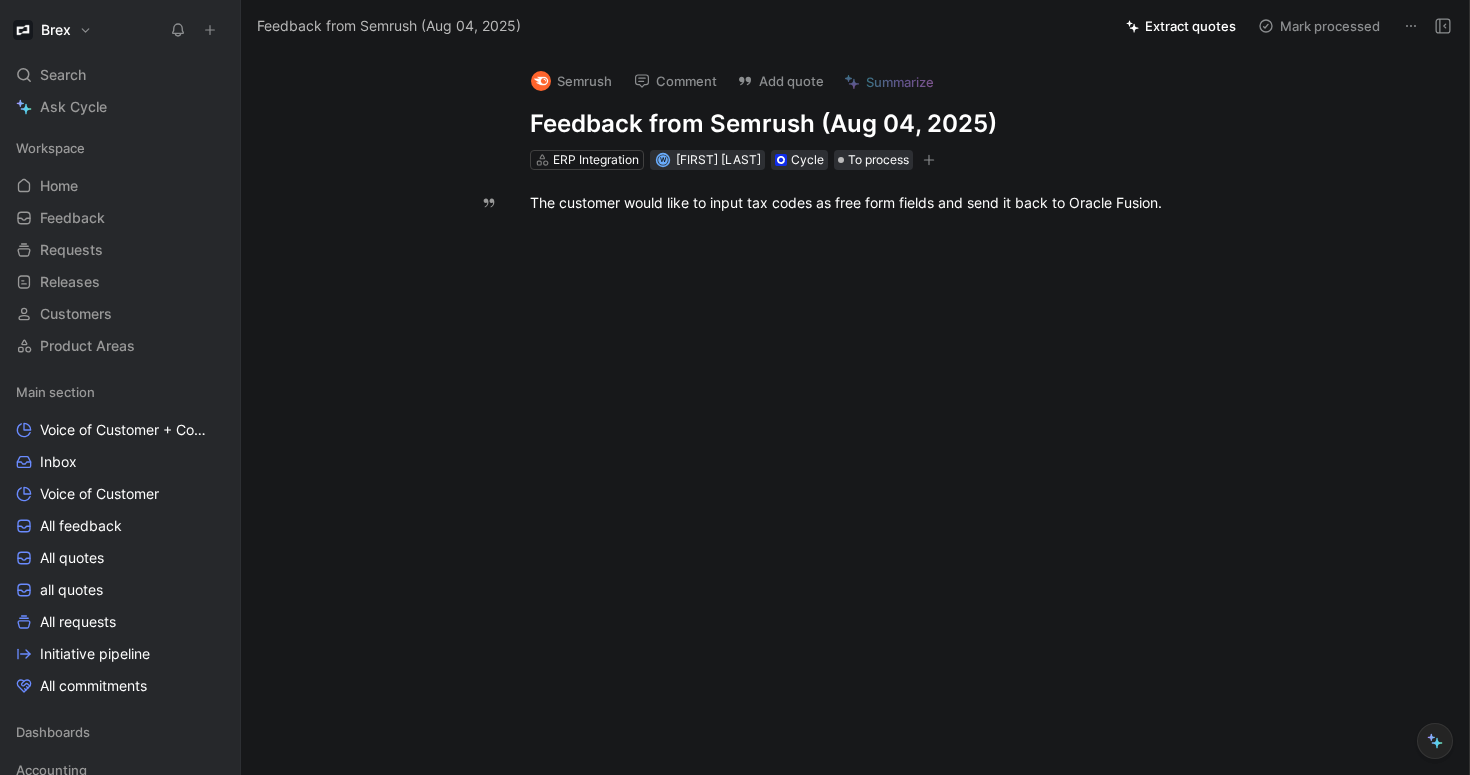 click on "Extract quotes" at bounding box center [1181, 26] 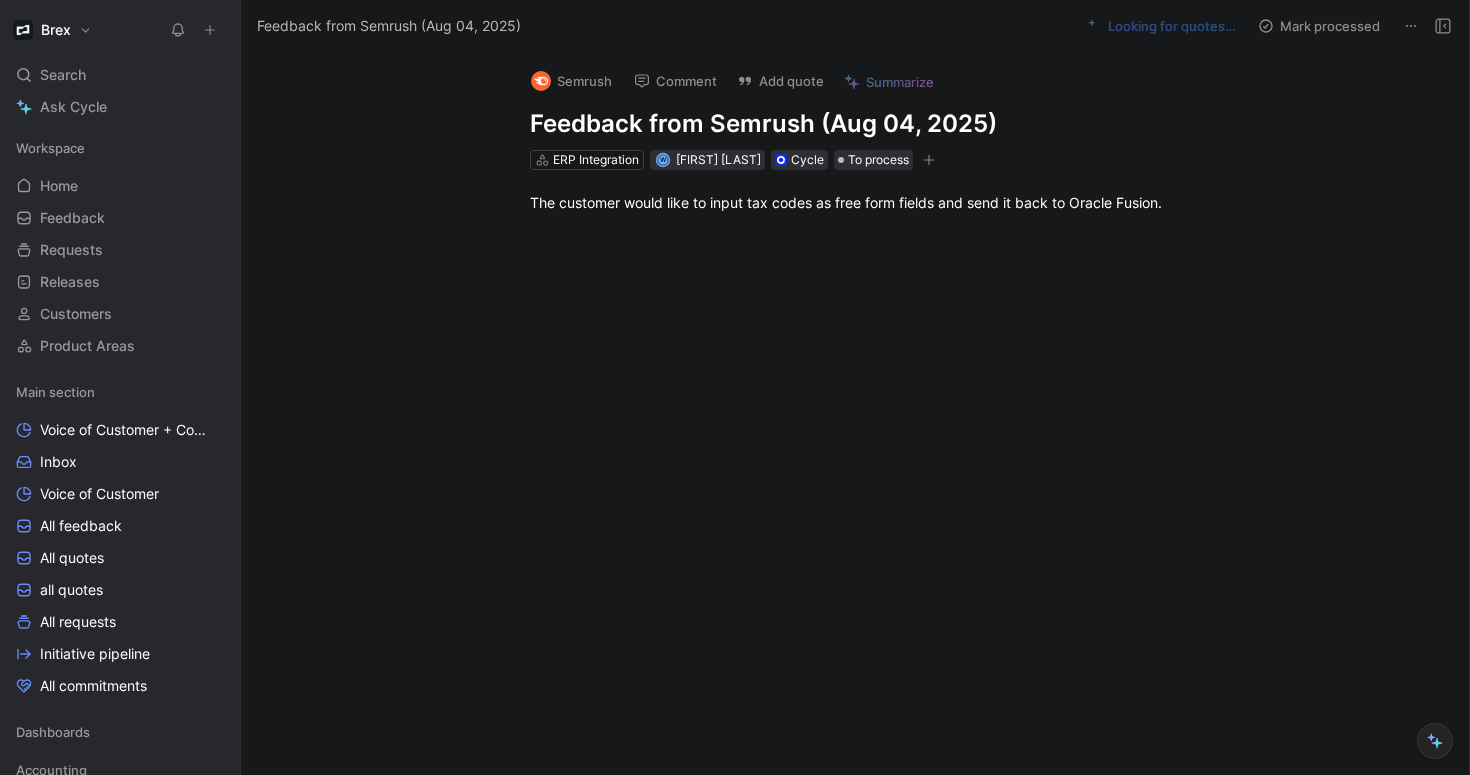 click at bounding box center (1411, 26) 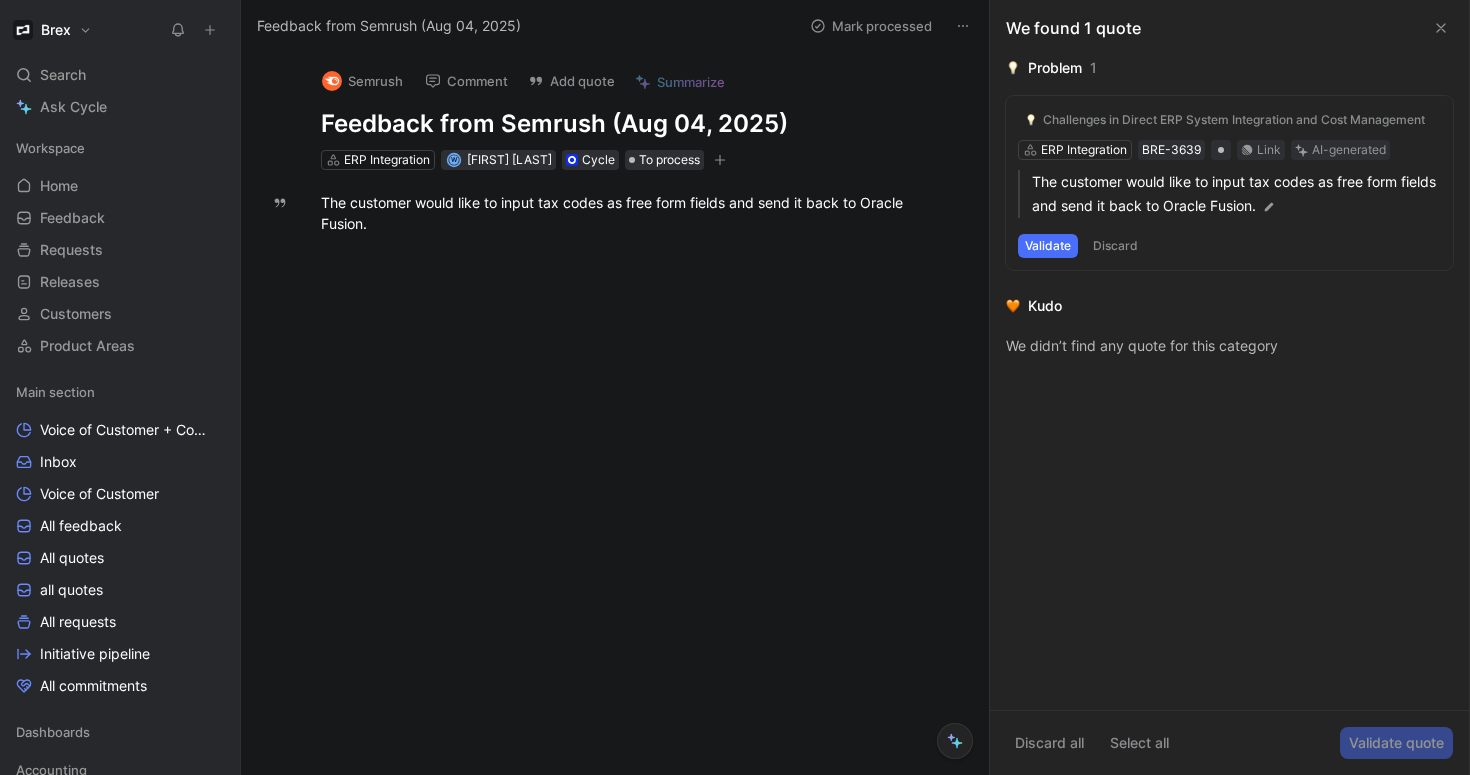 click on "Challenges in Direct ERP System Integration and Cost Management" at bounding box center (1234, 120) 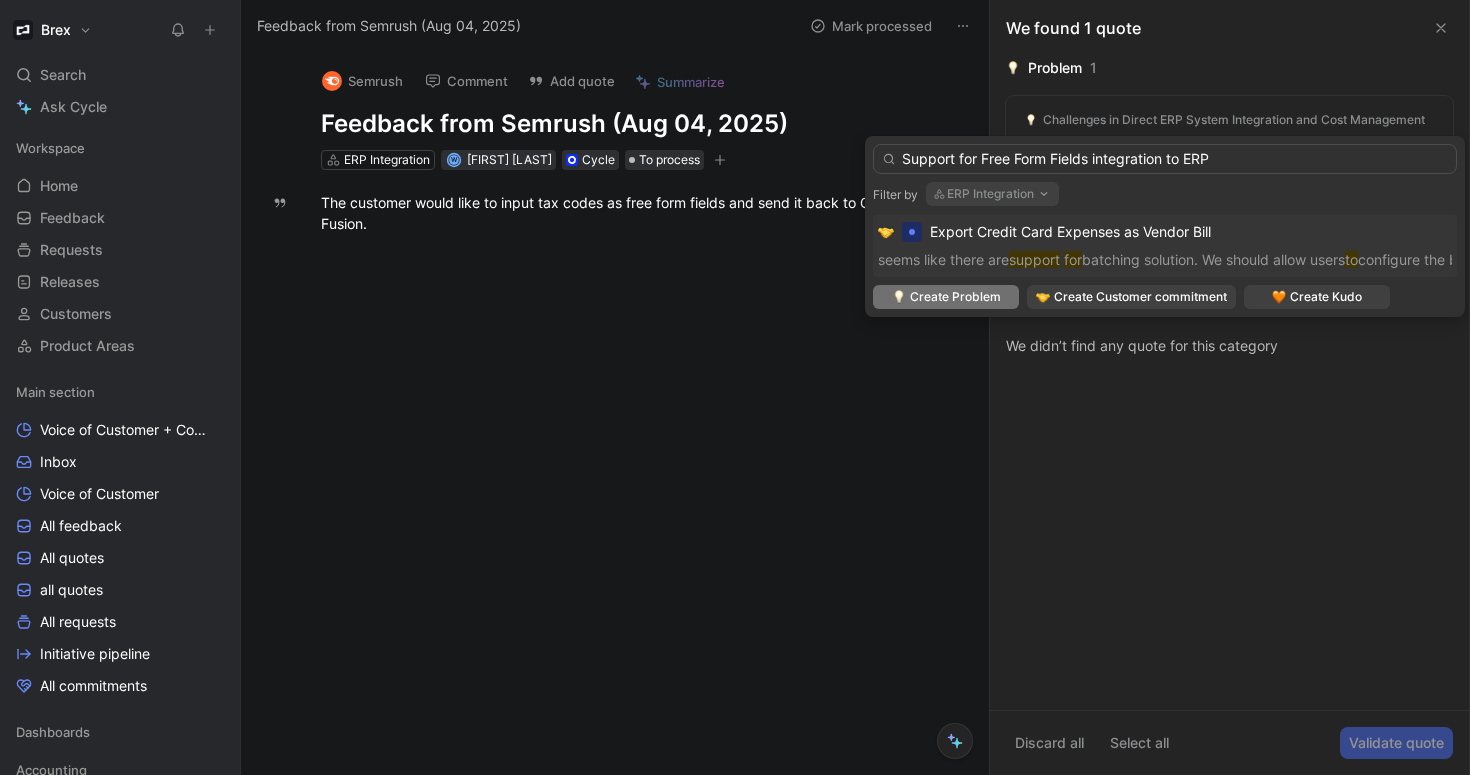 type on "Support for Free Form Fields integration to ERP" 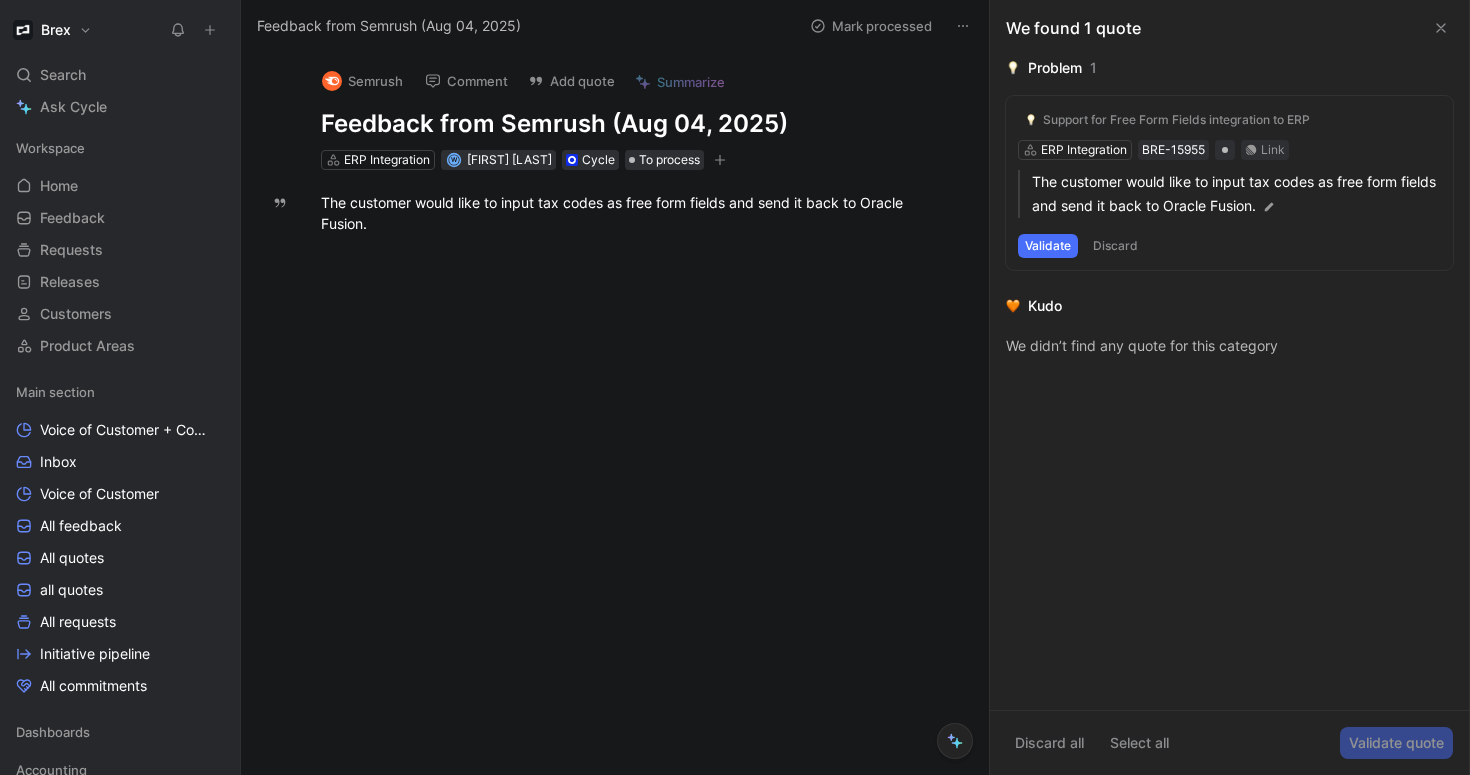 click 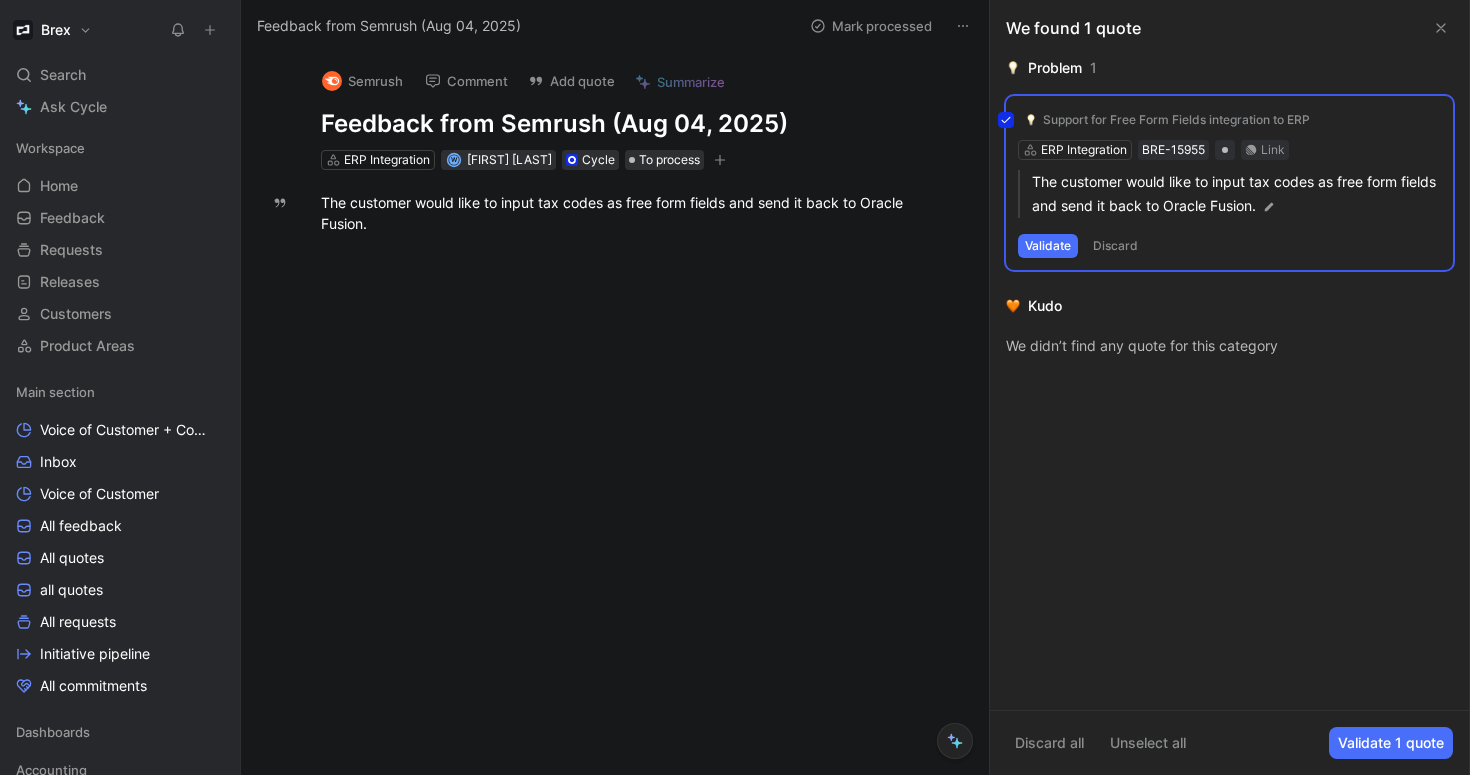 click on "Validate 1 quote" at bounding box center [1391, 743] 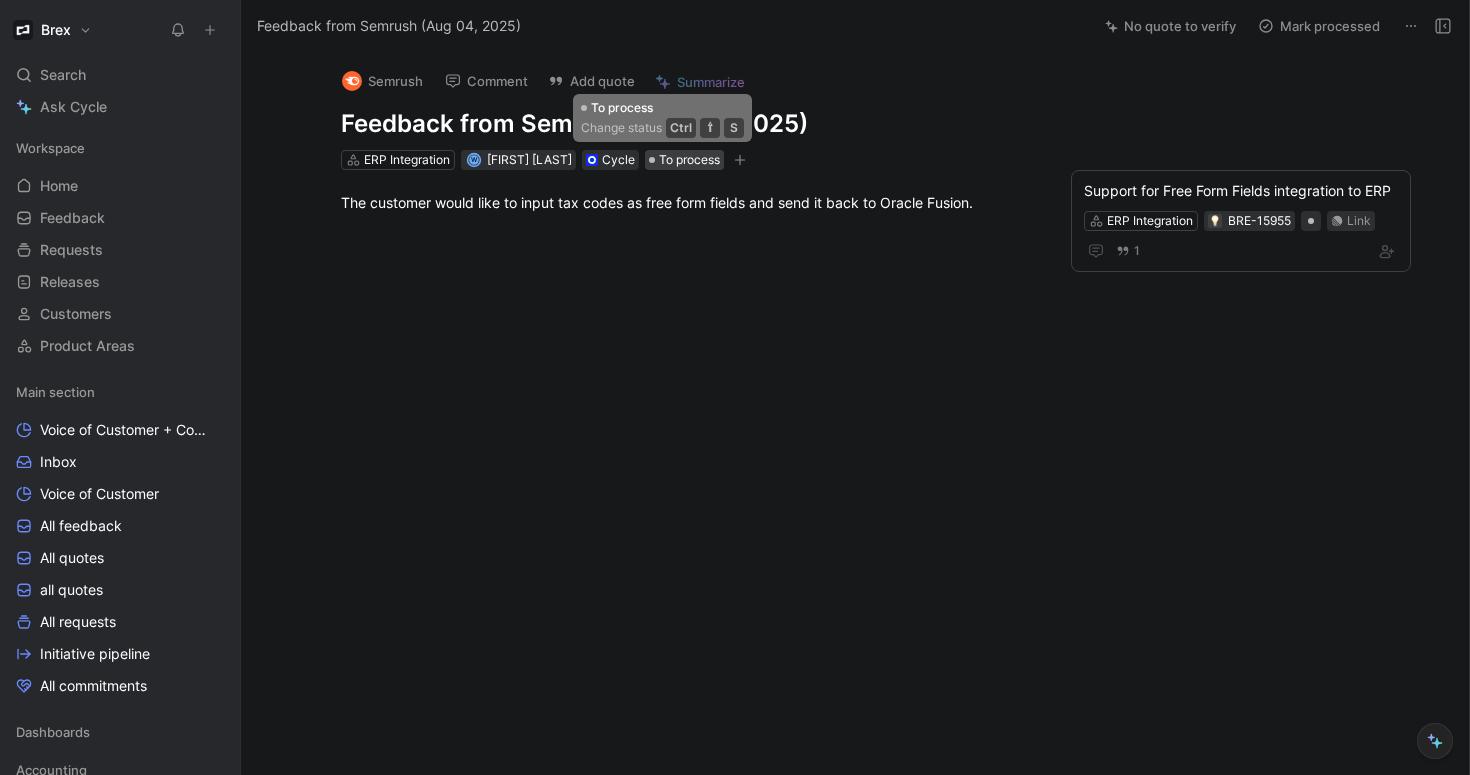 click on "To process" at bounding box center [689, 160] 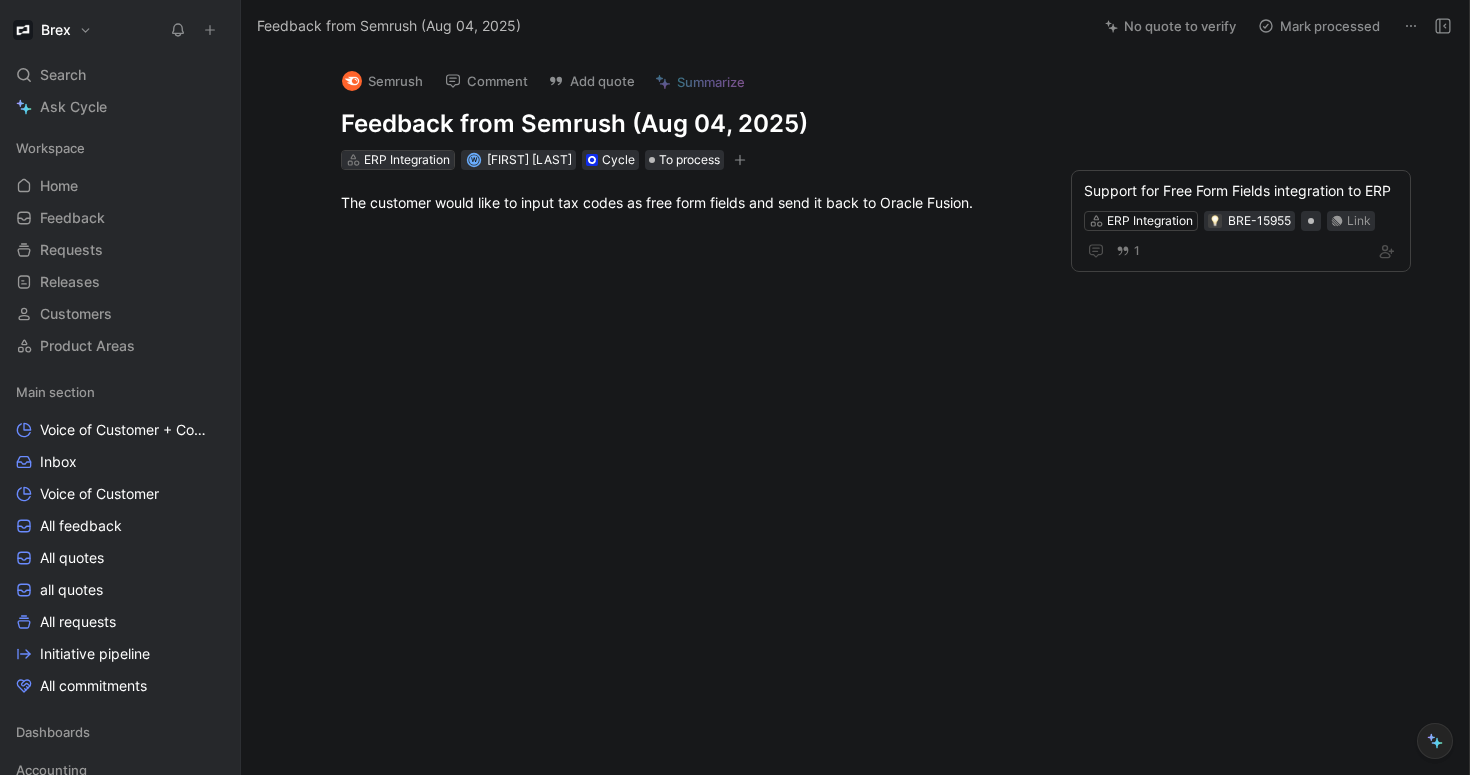 click on "ERP Integration" at bounding box center [407, 160] 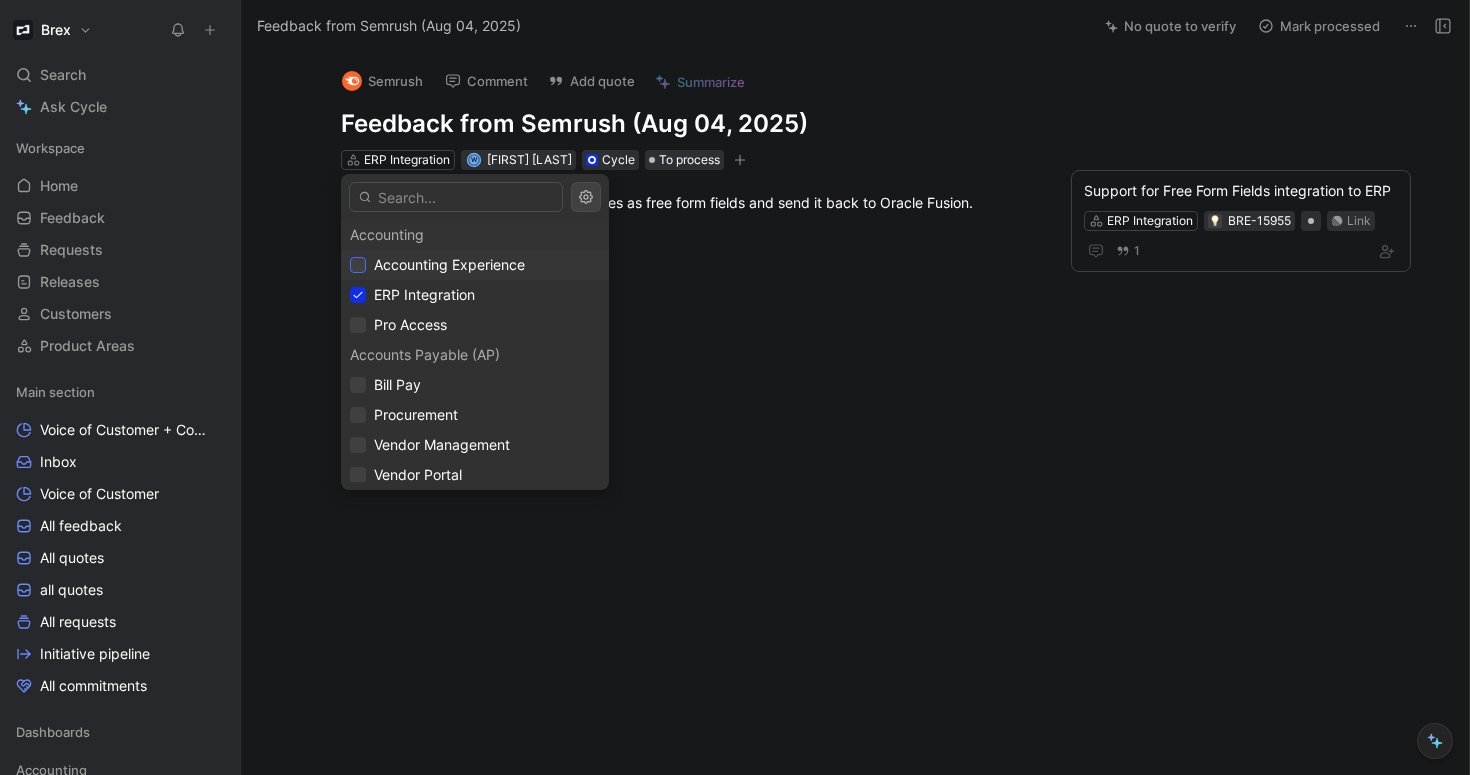 drag, startPoint x: 357, startPoint y: 266, endPoint x: 428, endPoint y: 287, distance: 74.04053 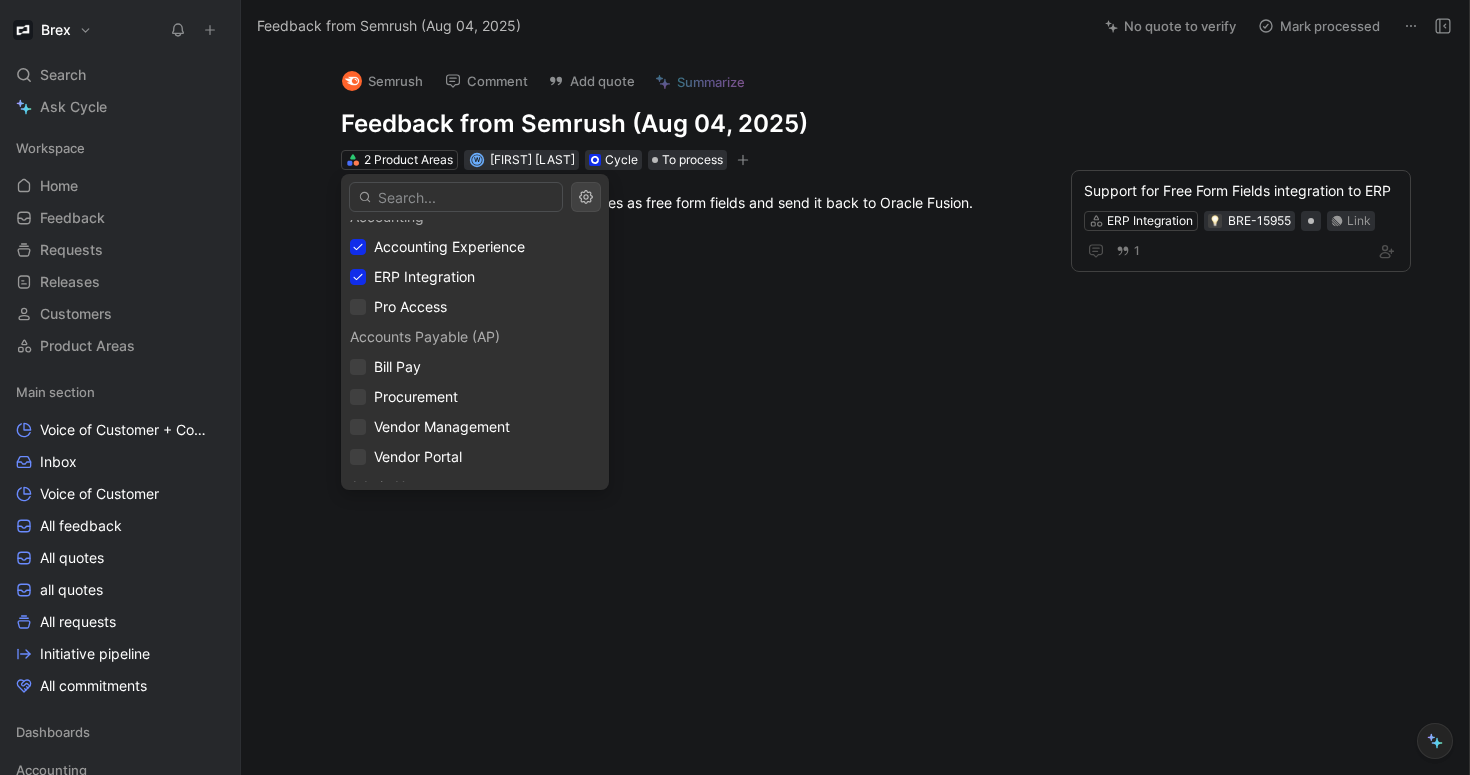 scroll, scrollTop: 41, scrollLeft: 0, axis: vertical 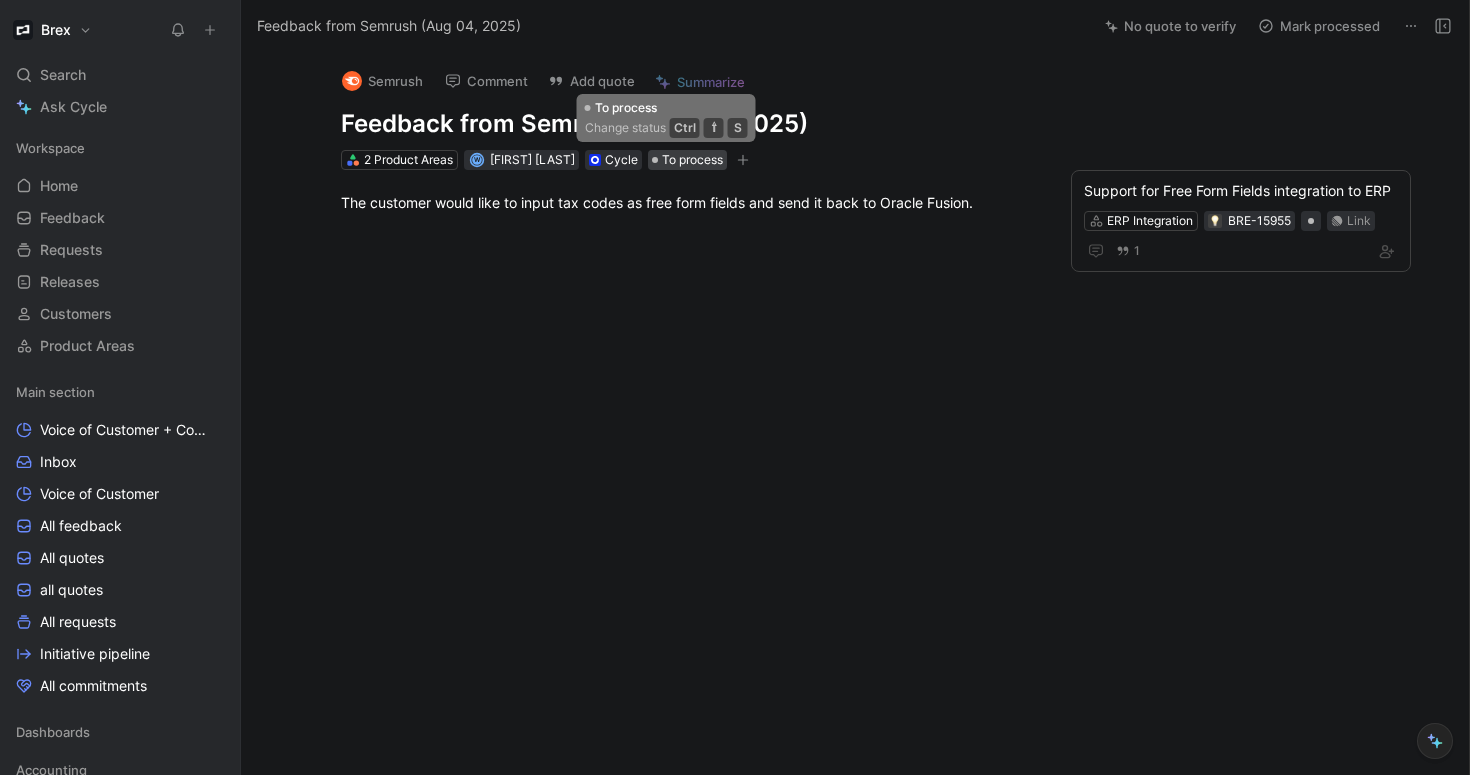 click on "To process" at bounding box center [692, 160] 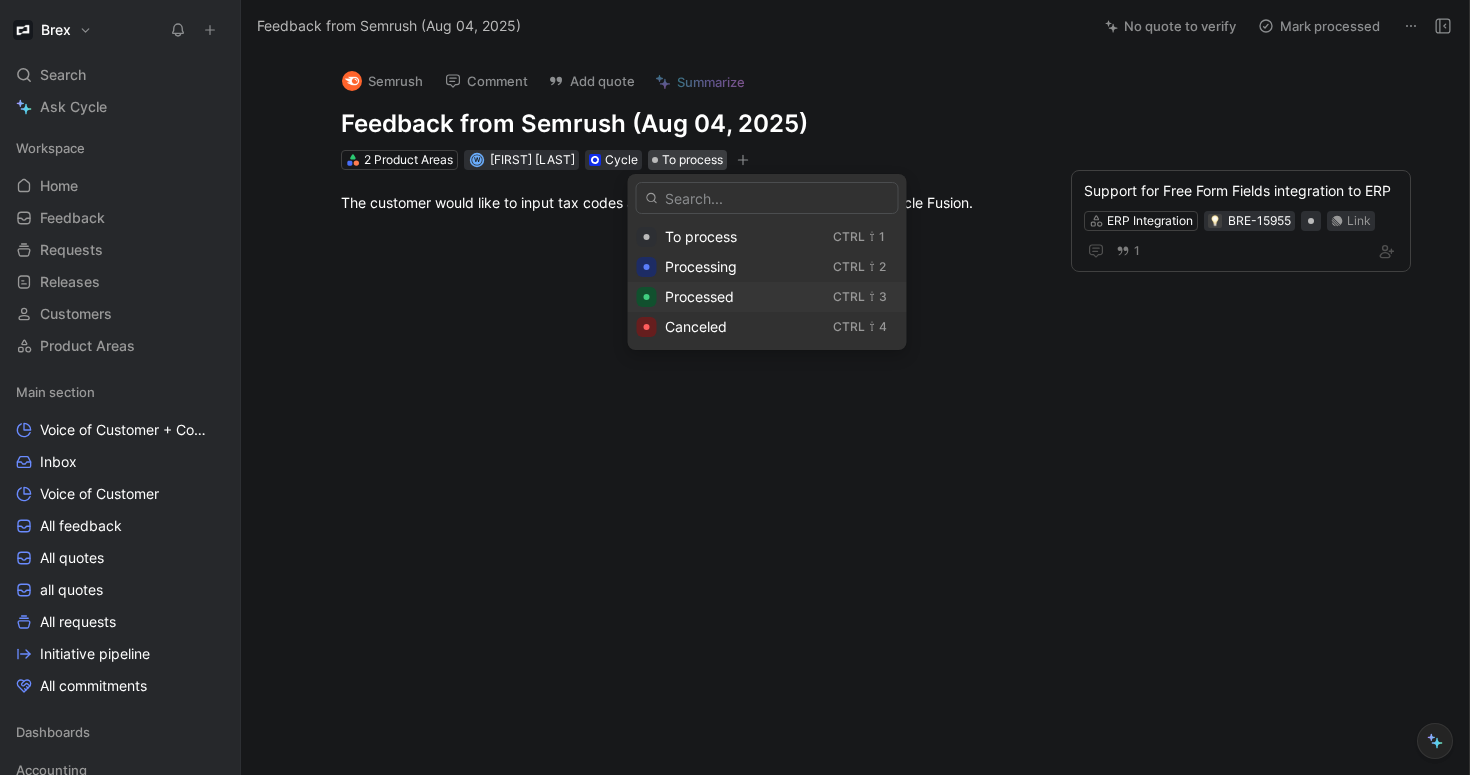 click on "Processed" at bounding box center [699, 296] 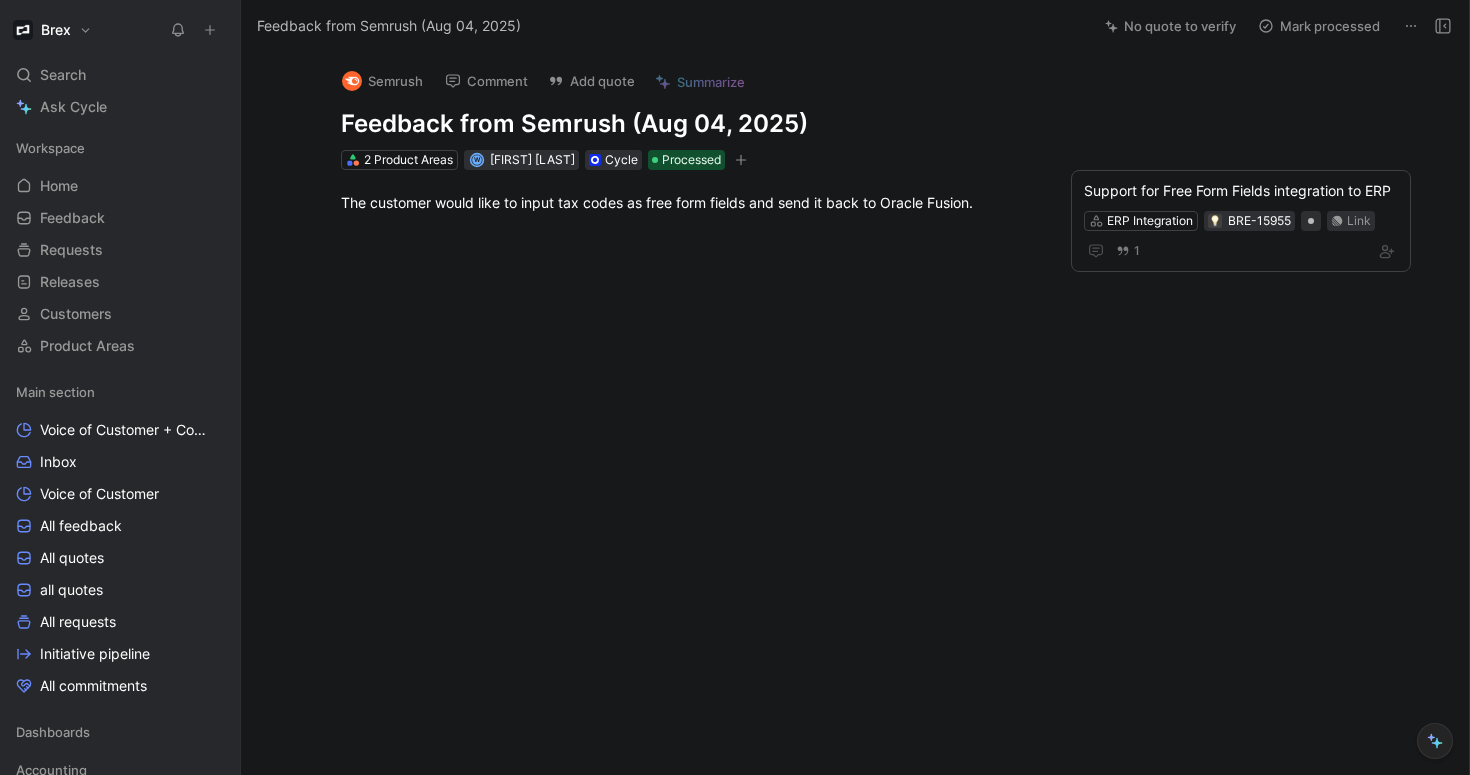 click at bounding box center (687, 351) 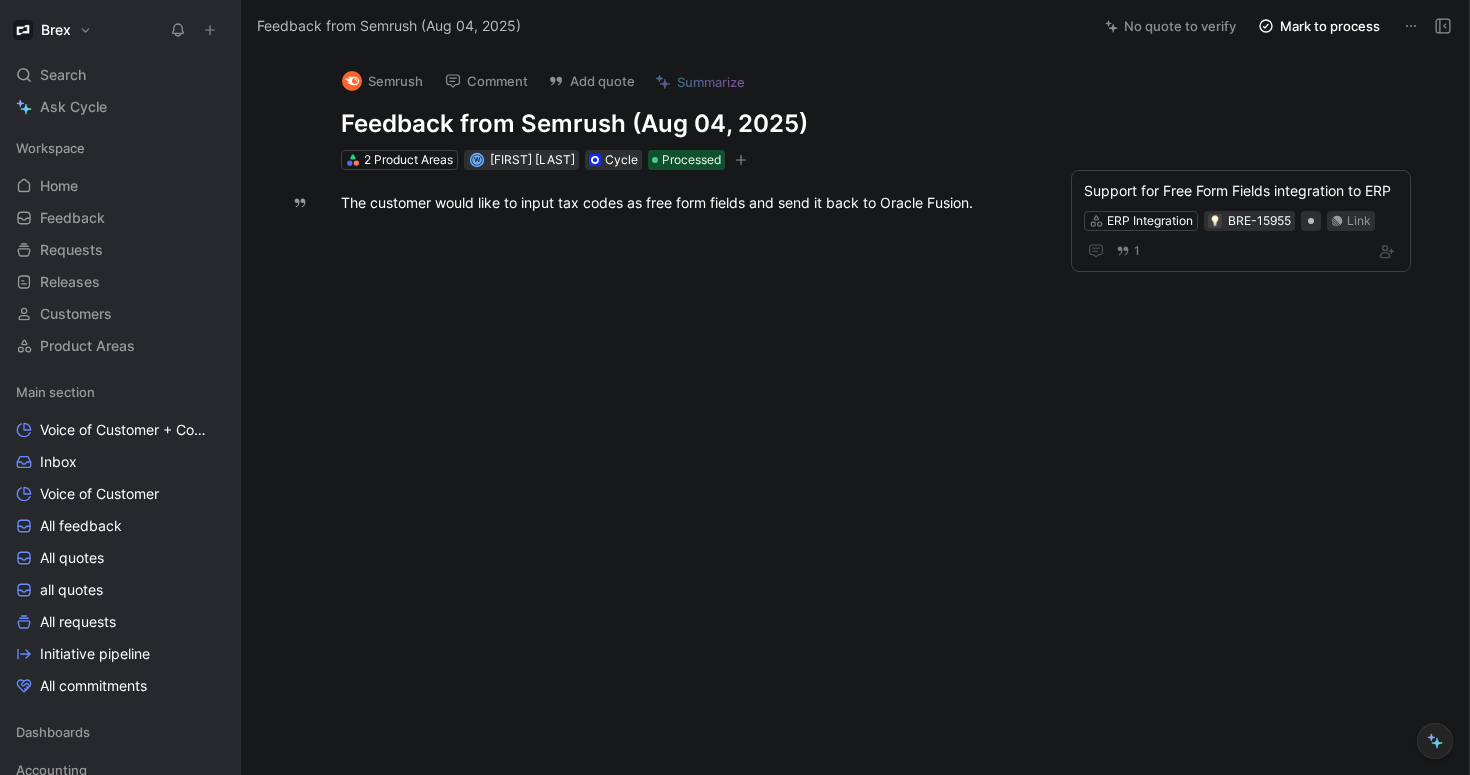 click on "Mark to process" at bounding box center [1319, 26] 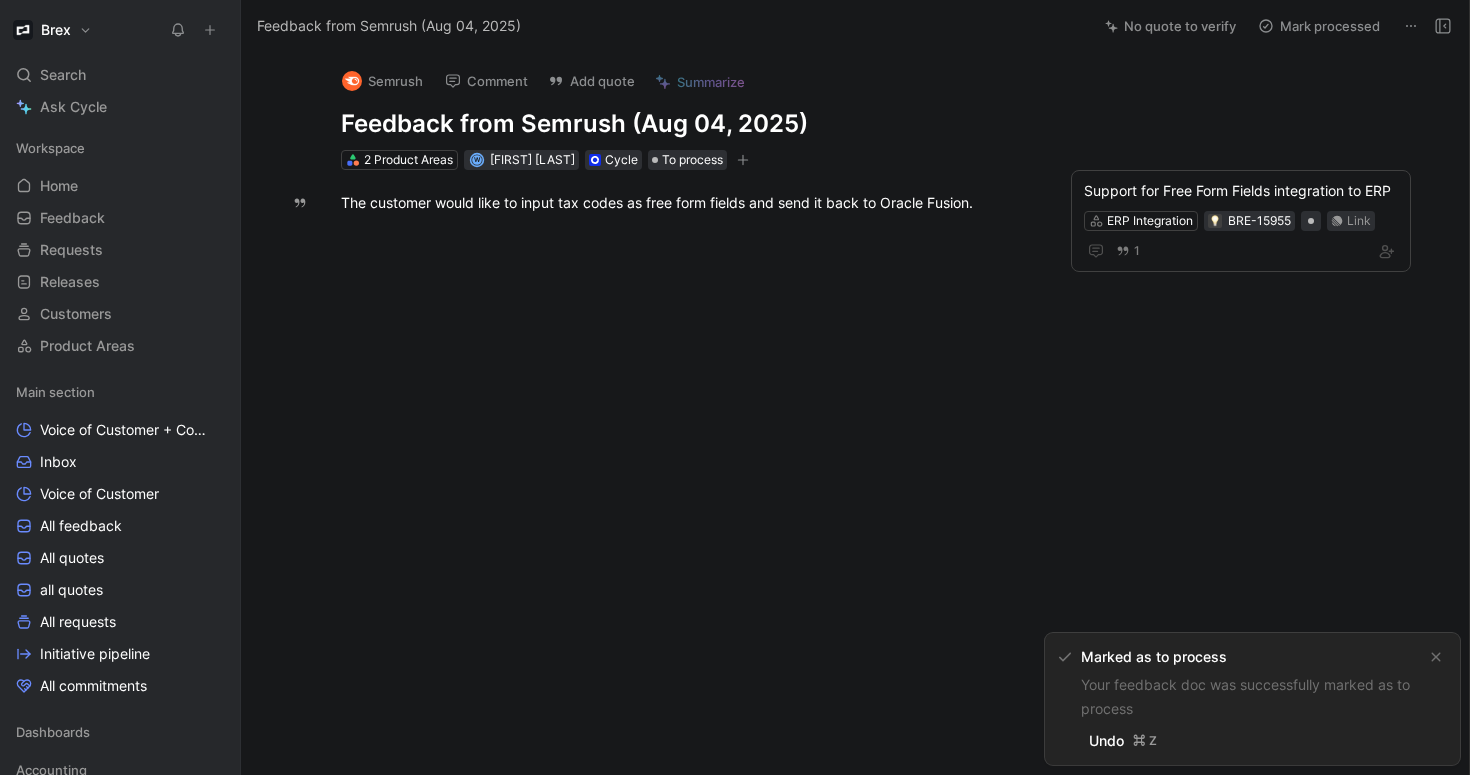 click on "Semrush Comment Add quote Summarize Feedback from Semrush (Aug 04, 2025) 2 Product Areas W [FIRST] [LAST] Cycle To process Support for Free Form Fields integration to ERP ERP Integration BRE-15955 Link 1 The customer would like to input tax codes as free form fields and send it back to Oracle Fusion." at bounding box center (855, 413) 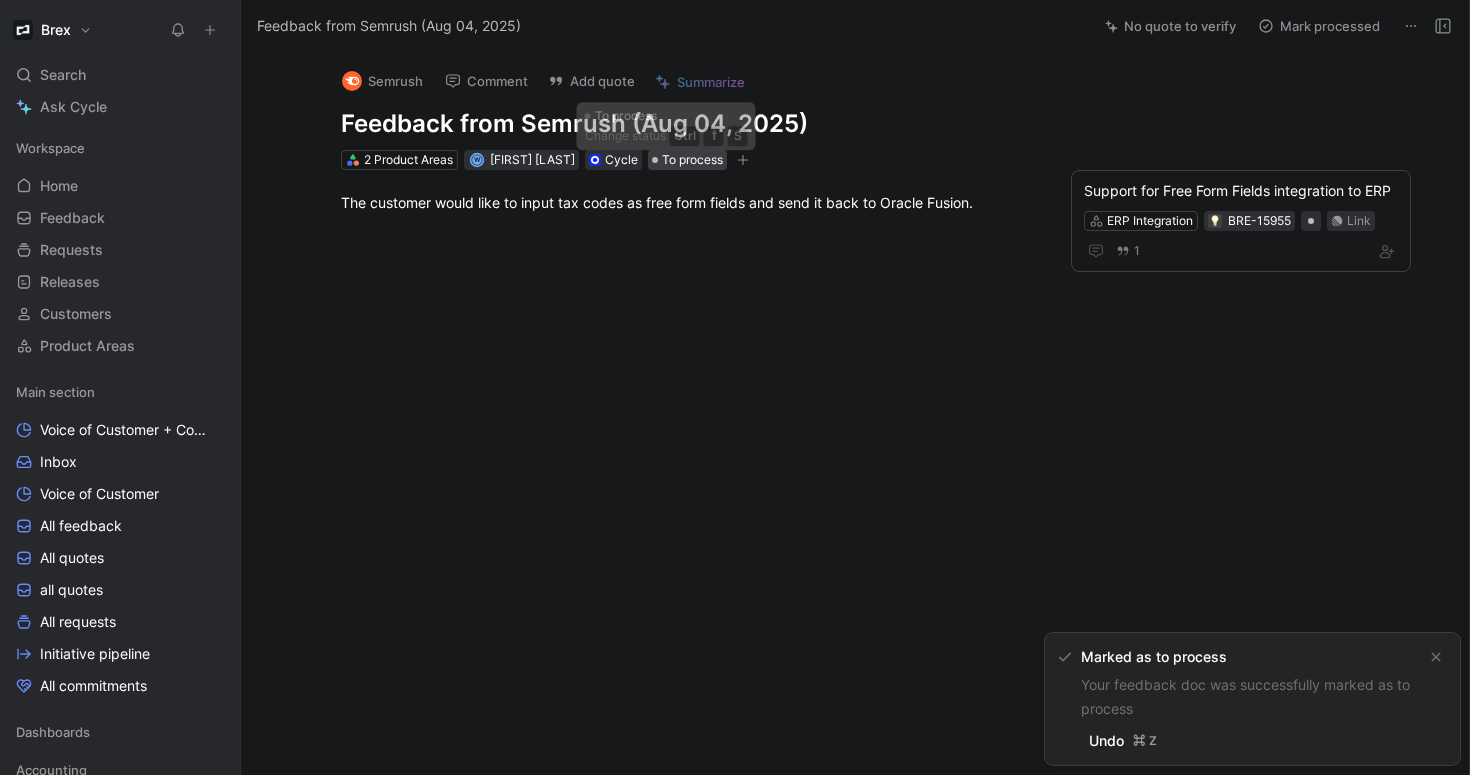 click on "To process" at bounding box center [692, 160] 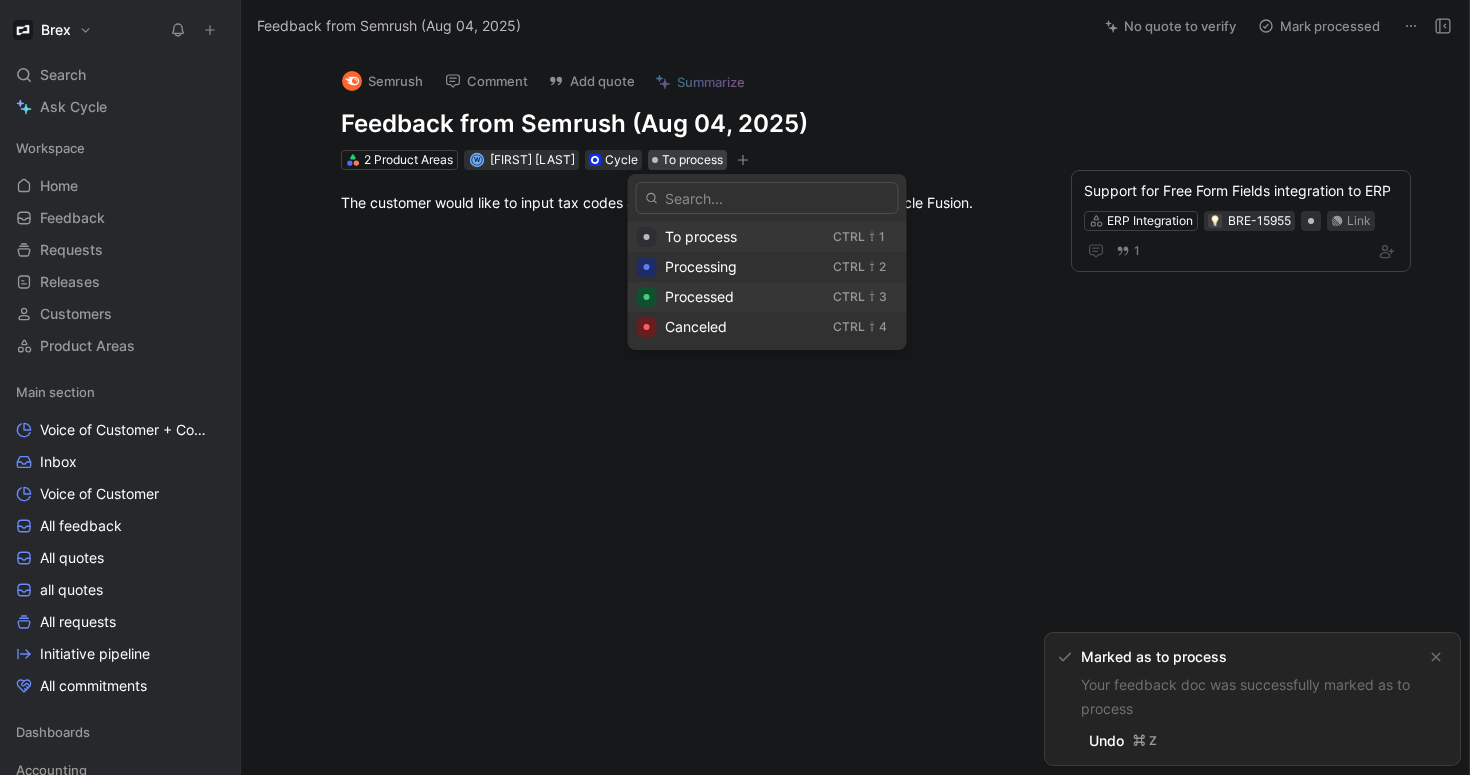 click on "Processed" at bounding box center [699, 296] 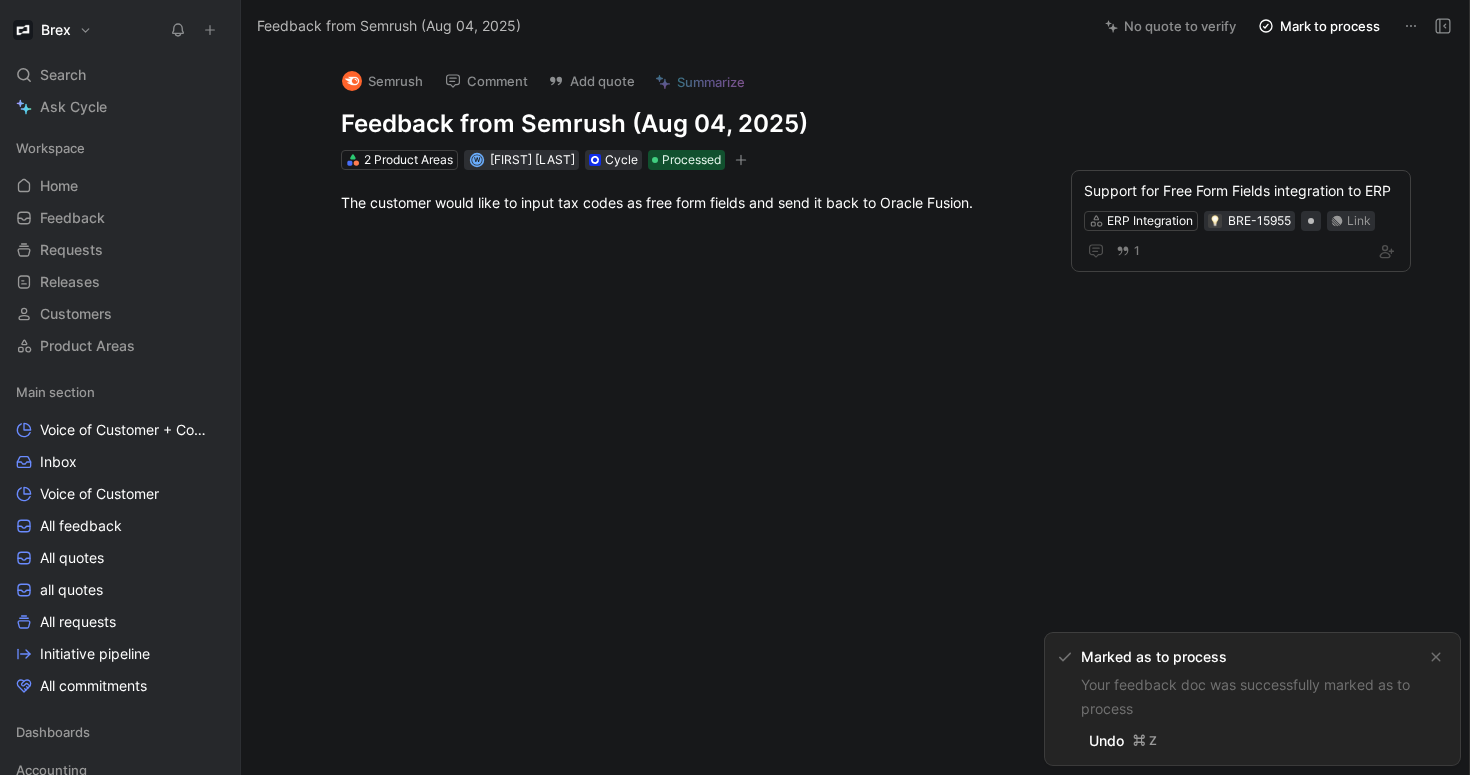 click at bounding box center [687, 351] 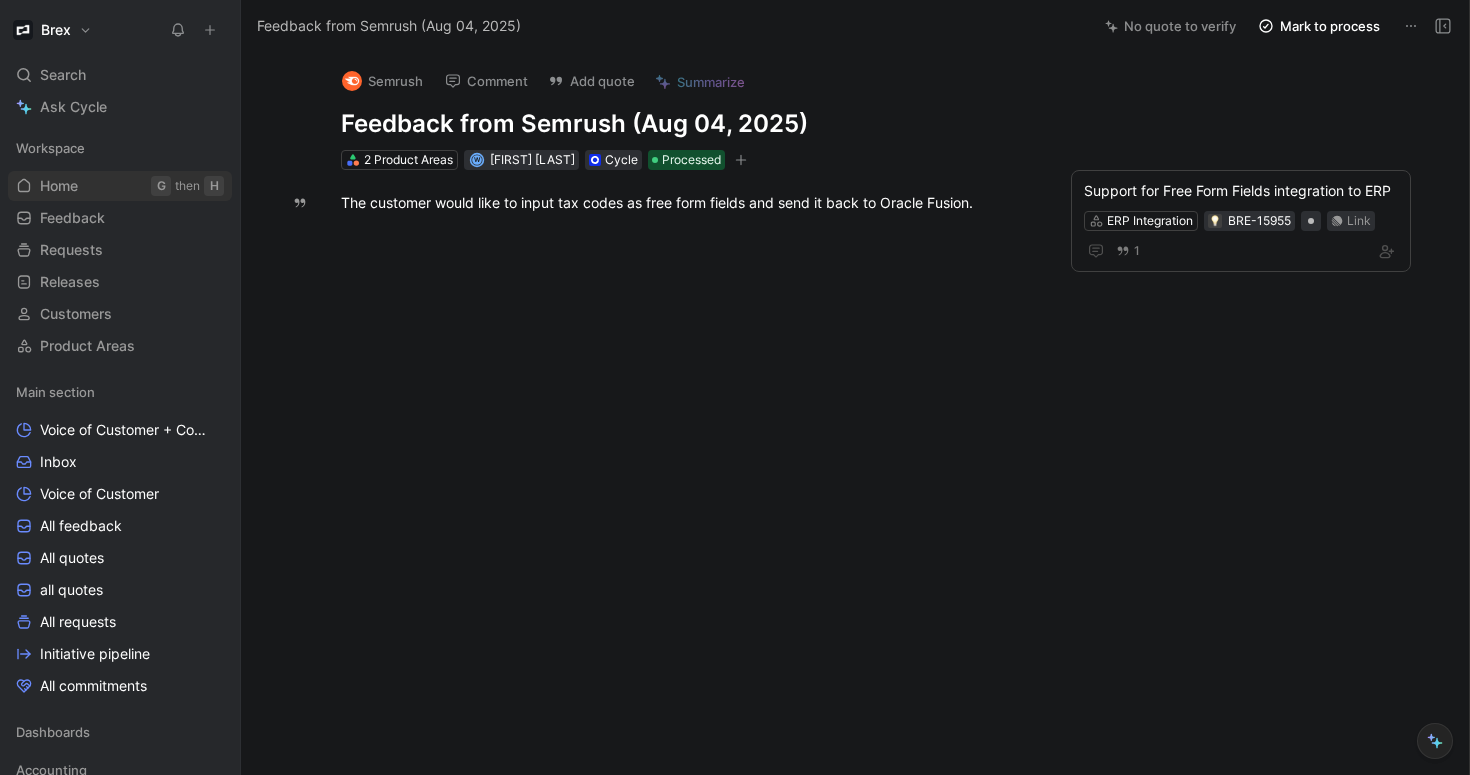 click on "Home" at bounding box center [59, 186] 